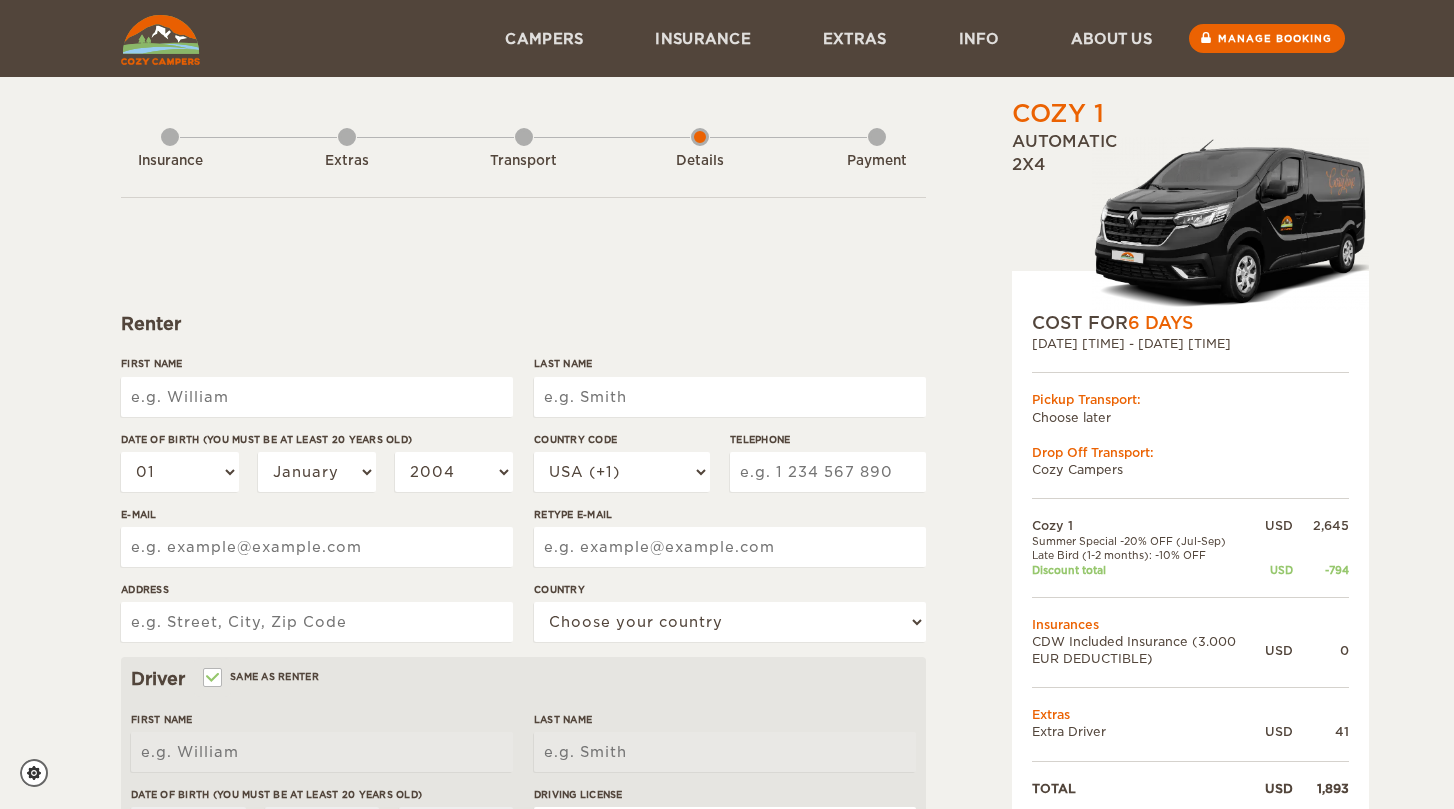 scroll, scrollTop: 0, scrollLeft: 0, axis: both 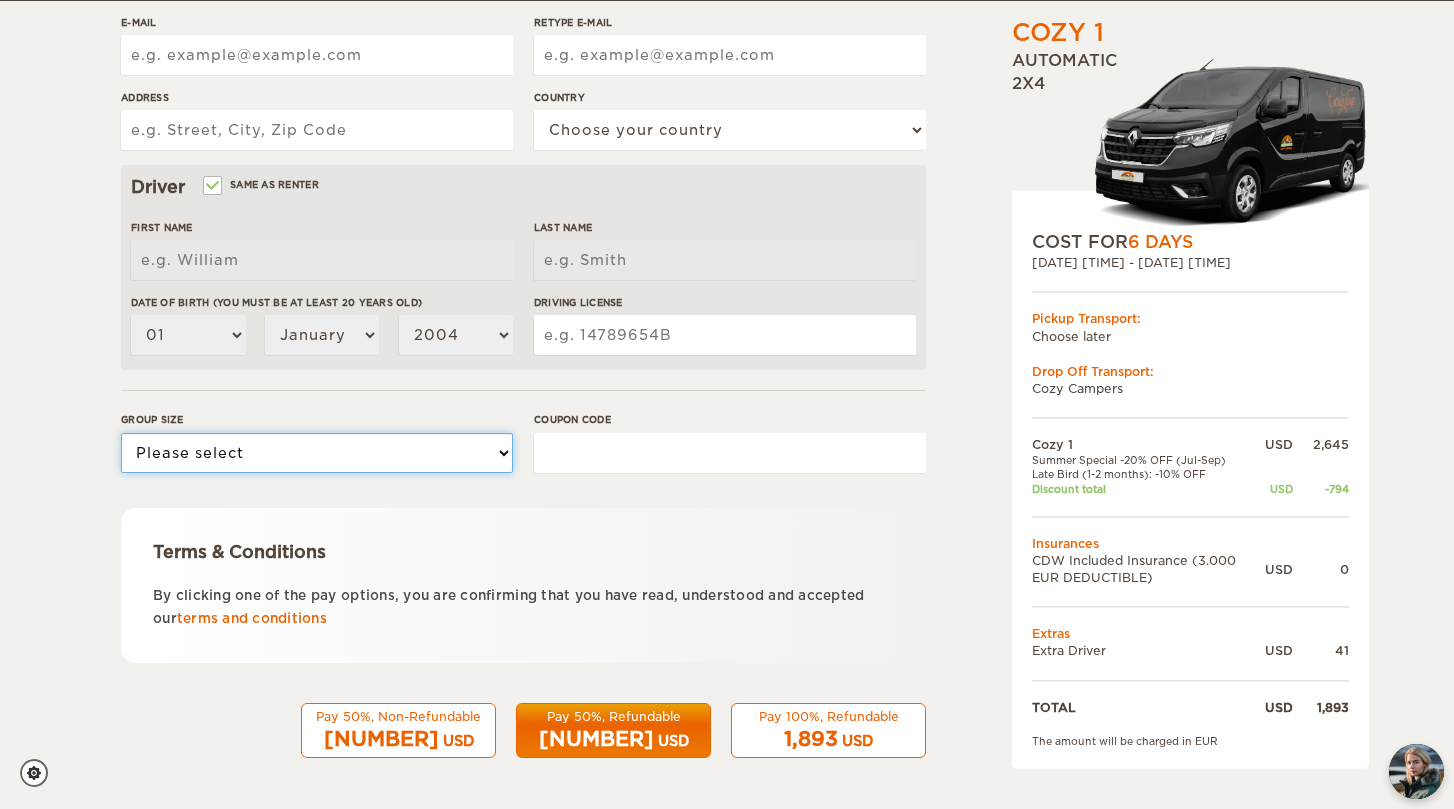 click on "Please select
1 2" at bounding box center (317, 453) 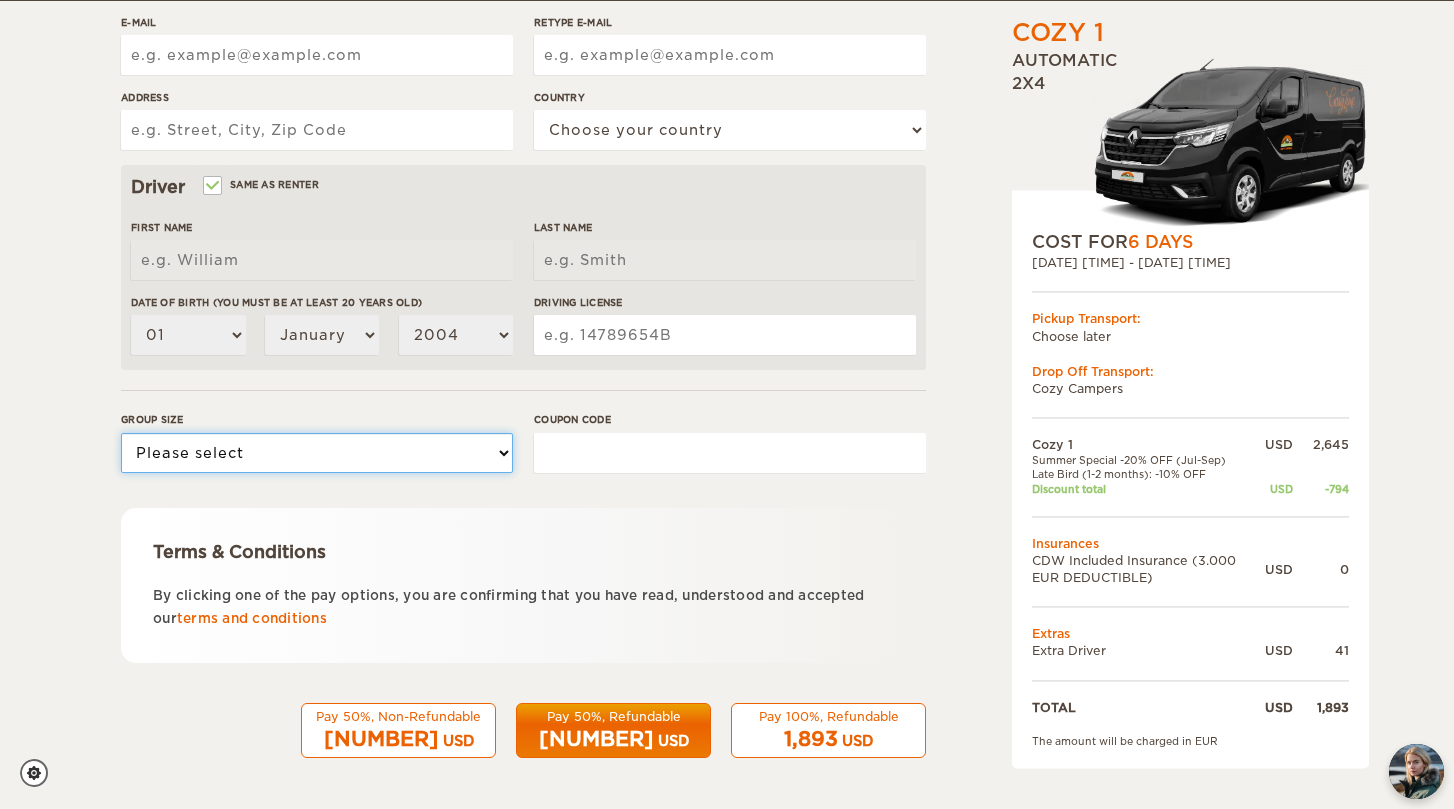 select on "2" 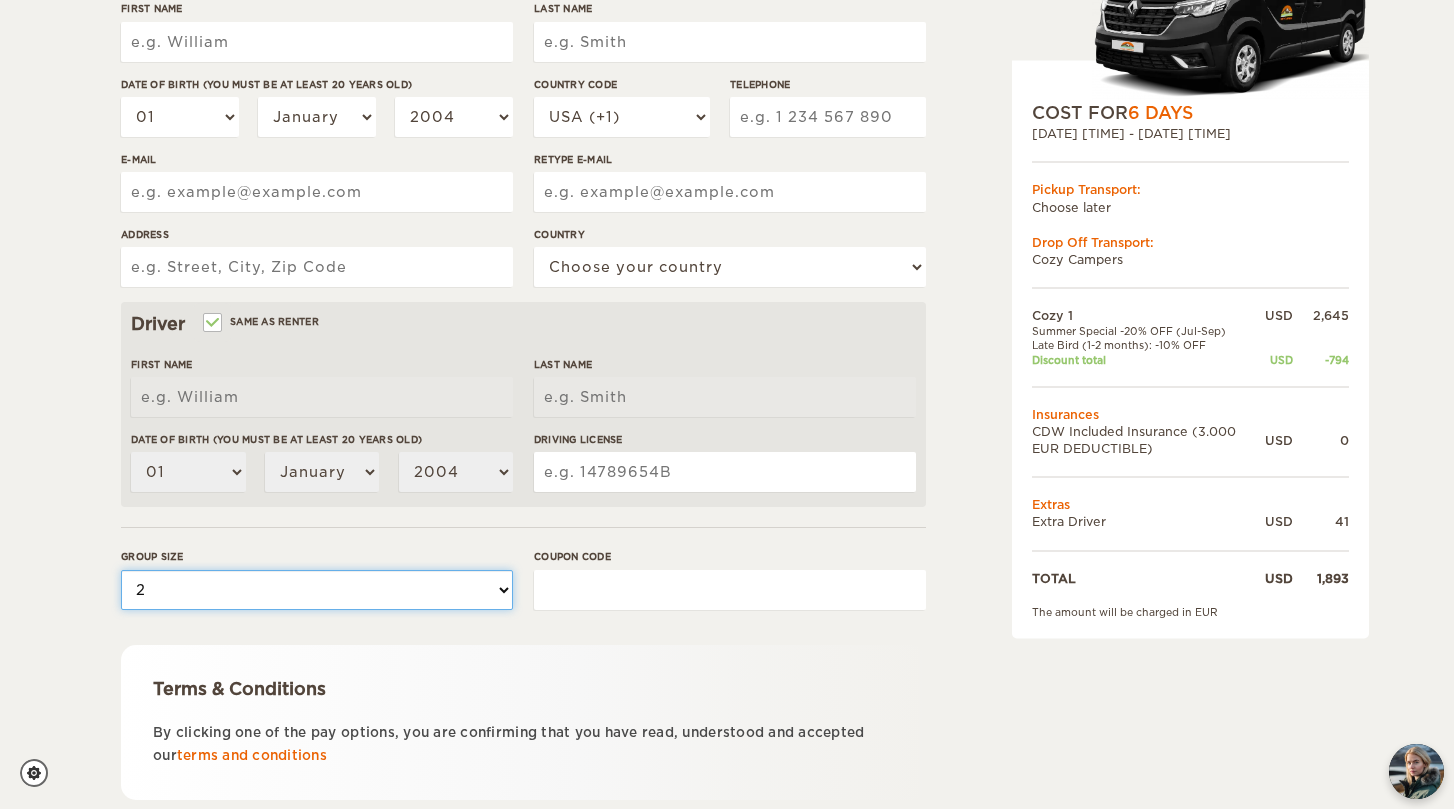scroll, scrollTop: 492, scrollLeft: 0, axis: vertical 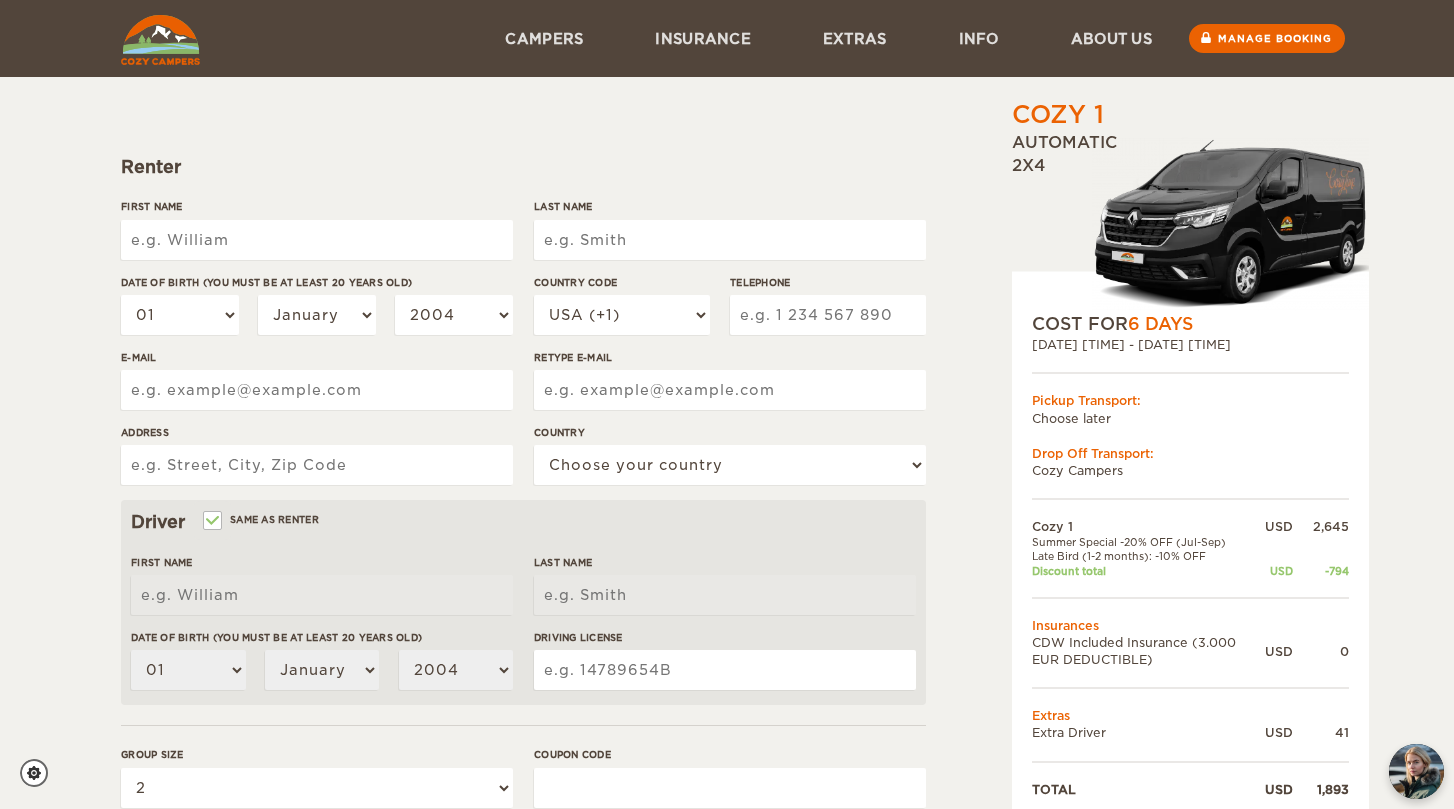 click on "First Name" at bounding box center [317, 240] 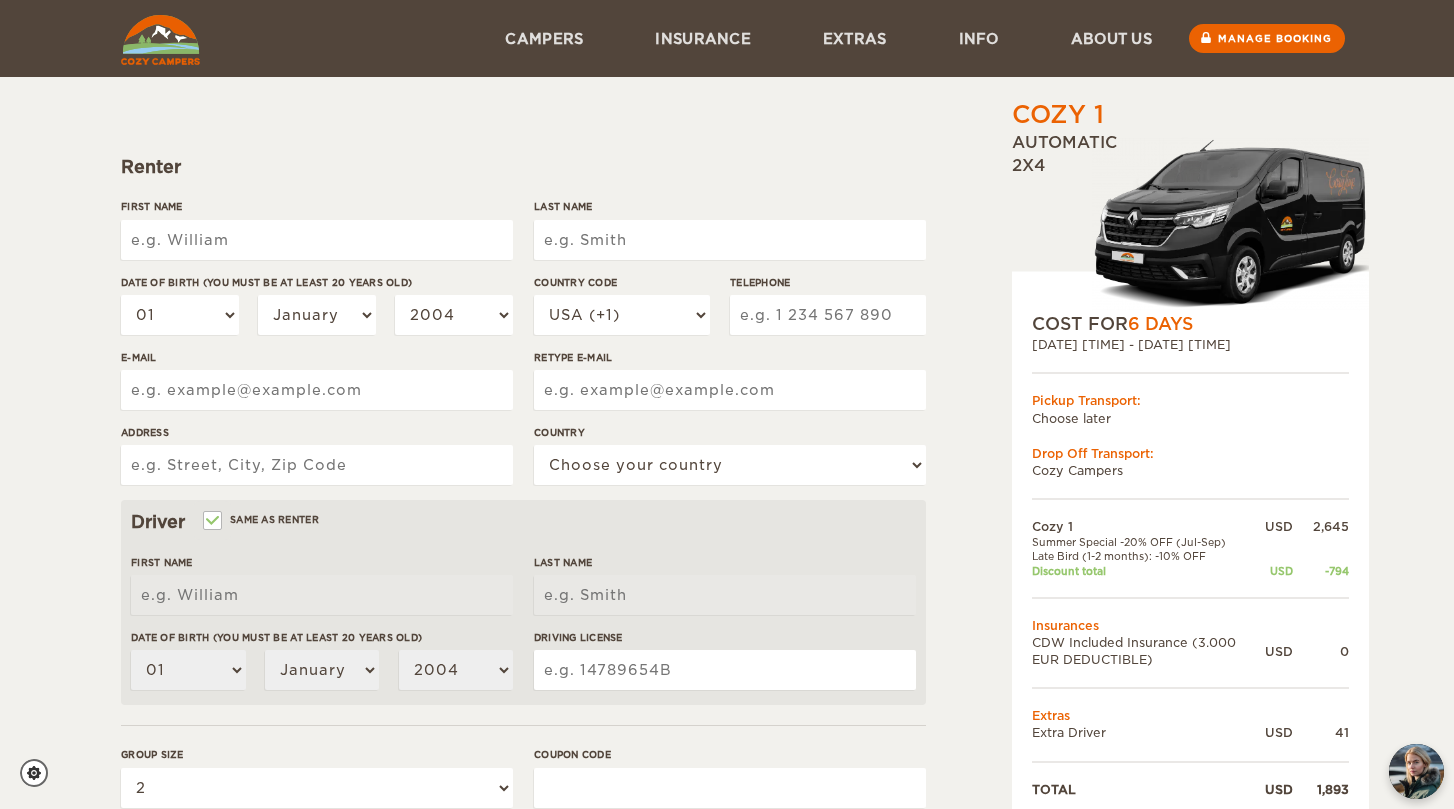type on "Alexander" 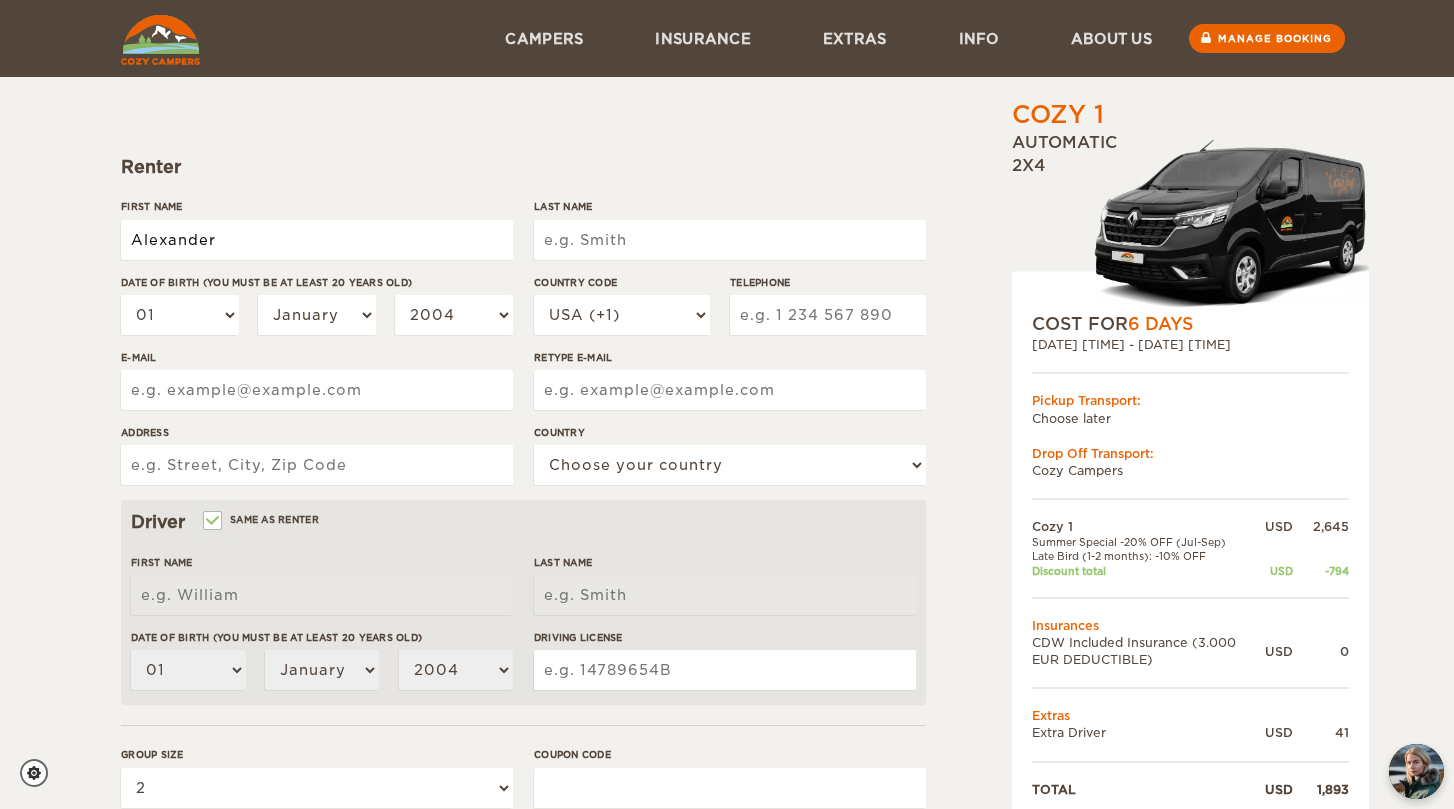 type on "Scholzen" 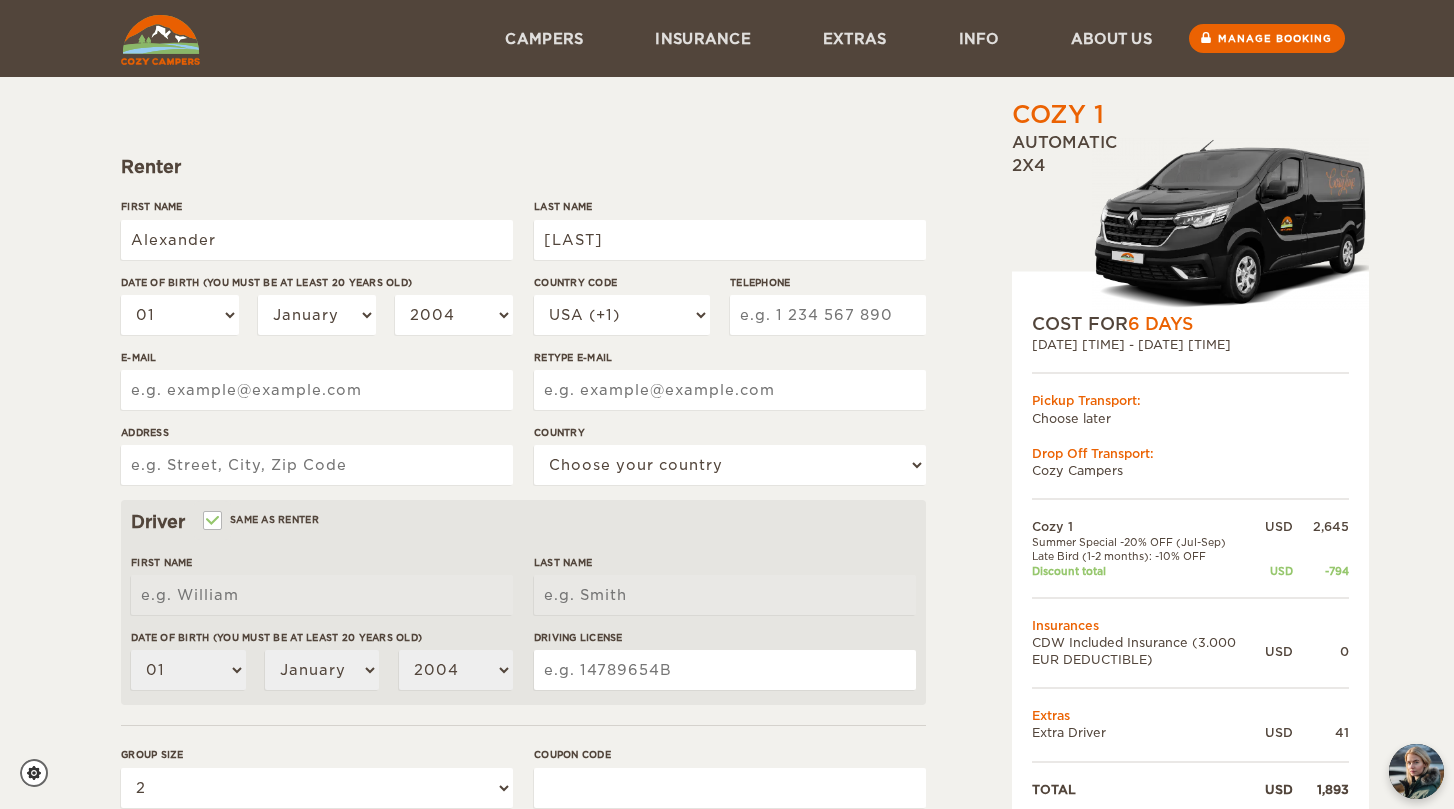type on "5305262069" 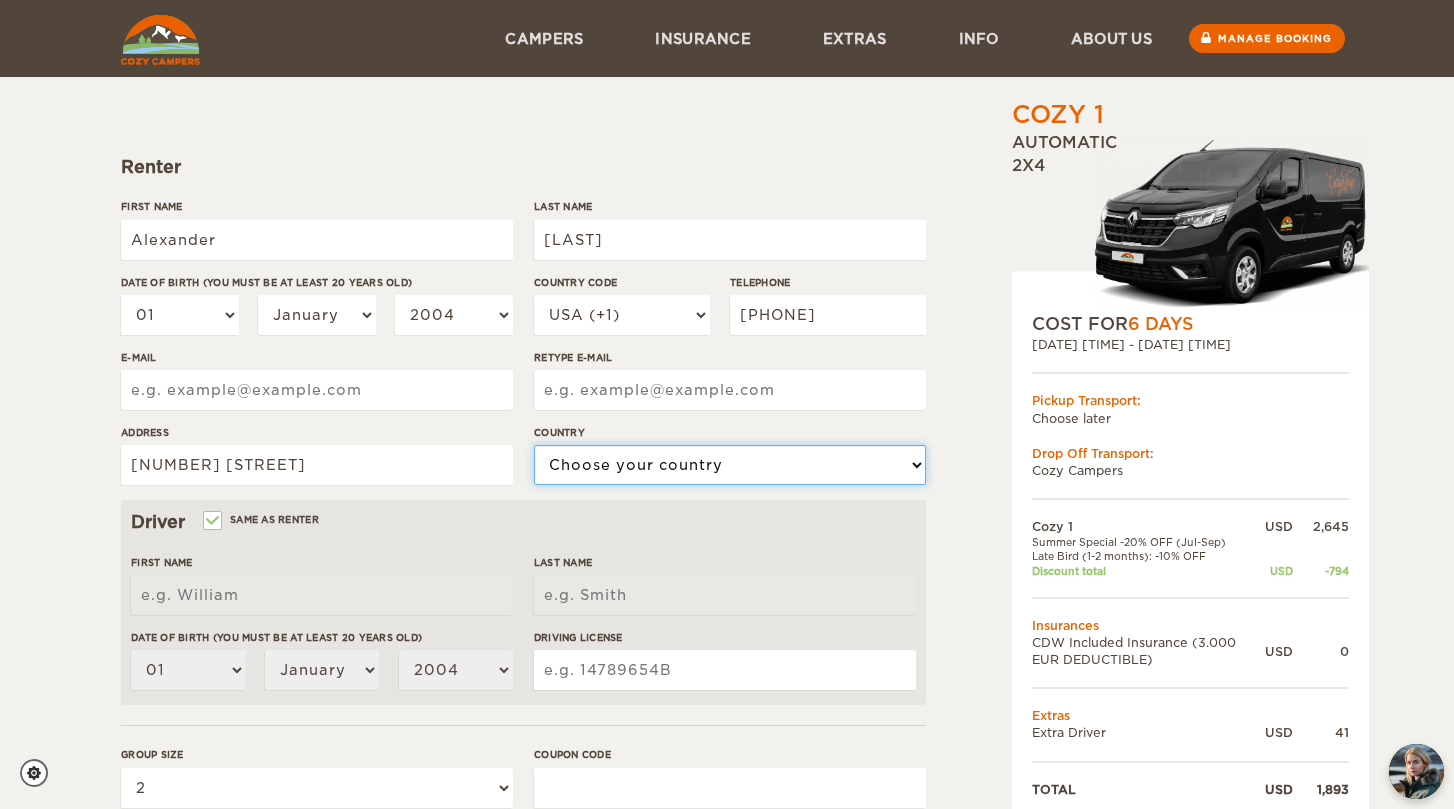 select on "222" 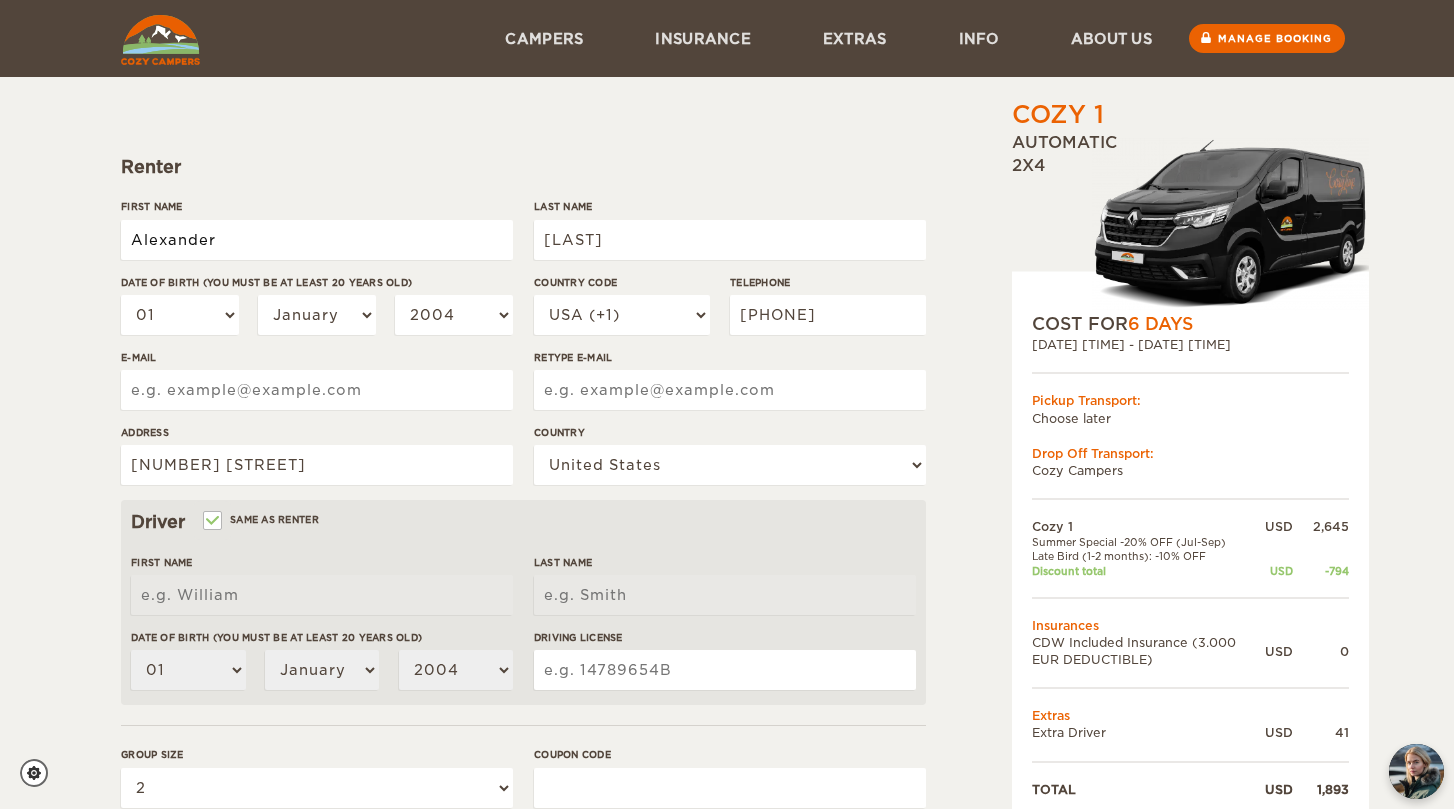 type on "Alexander" 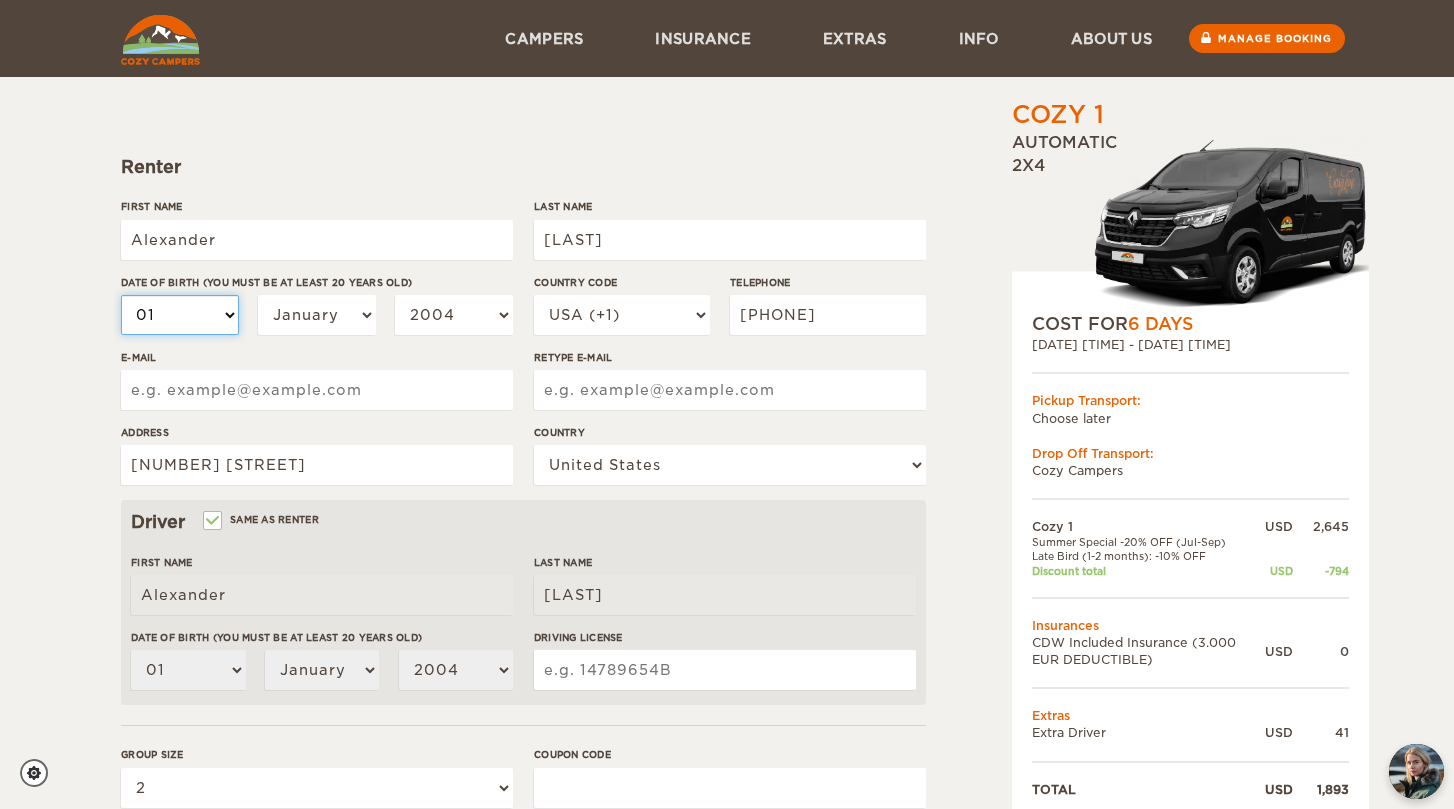 click on "01
02
03
04
05
06
07
08
09
10
11
12
13
14
15
16
17
18
19
20
21
22
23
24
25
26
27
28
29
30
31" at bounding box center [180, 315] 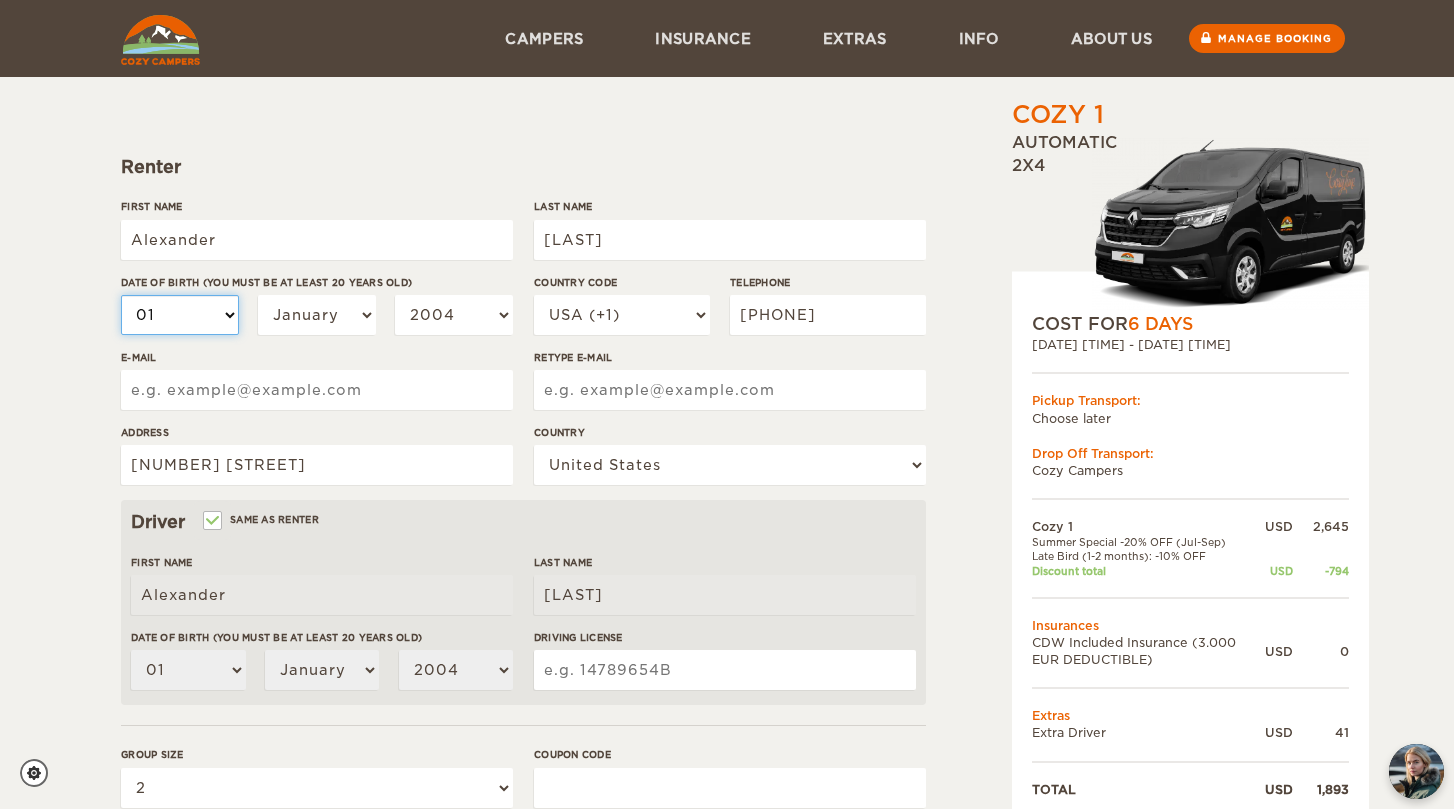 select on "04" 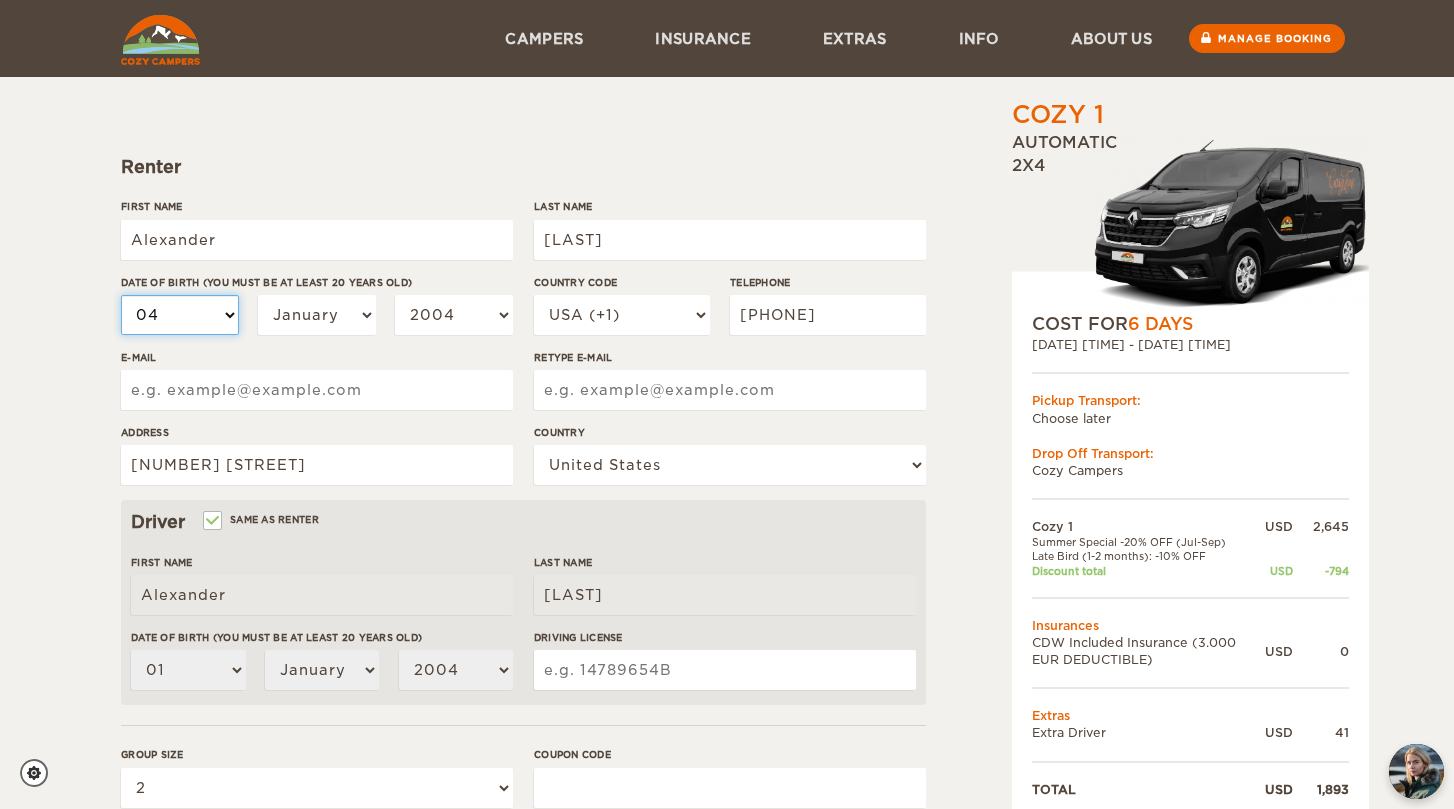 select on "04" 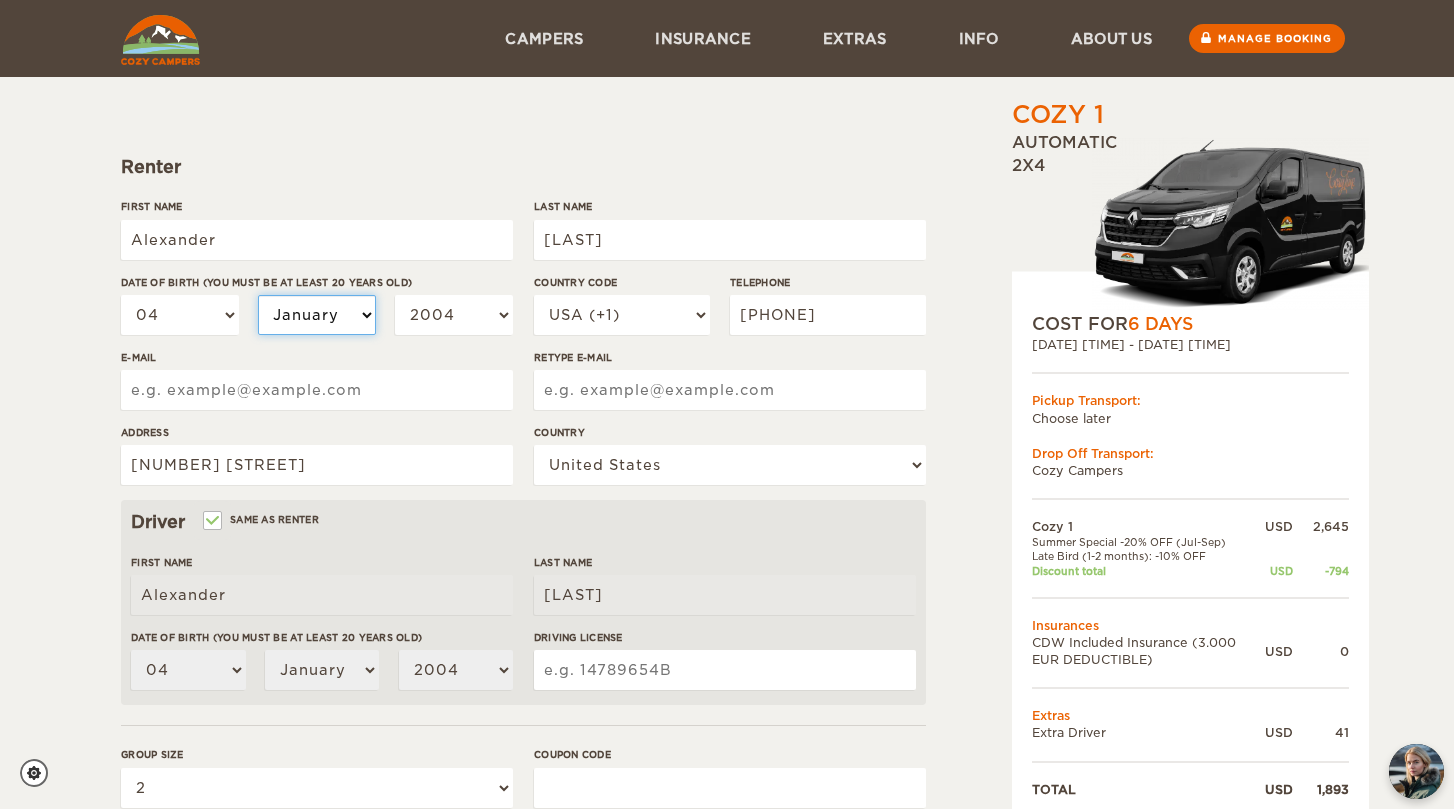 click on "January
February
March
April
May
June
July
August
September
October
November
December" at bounding box center (317, 315) 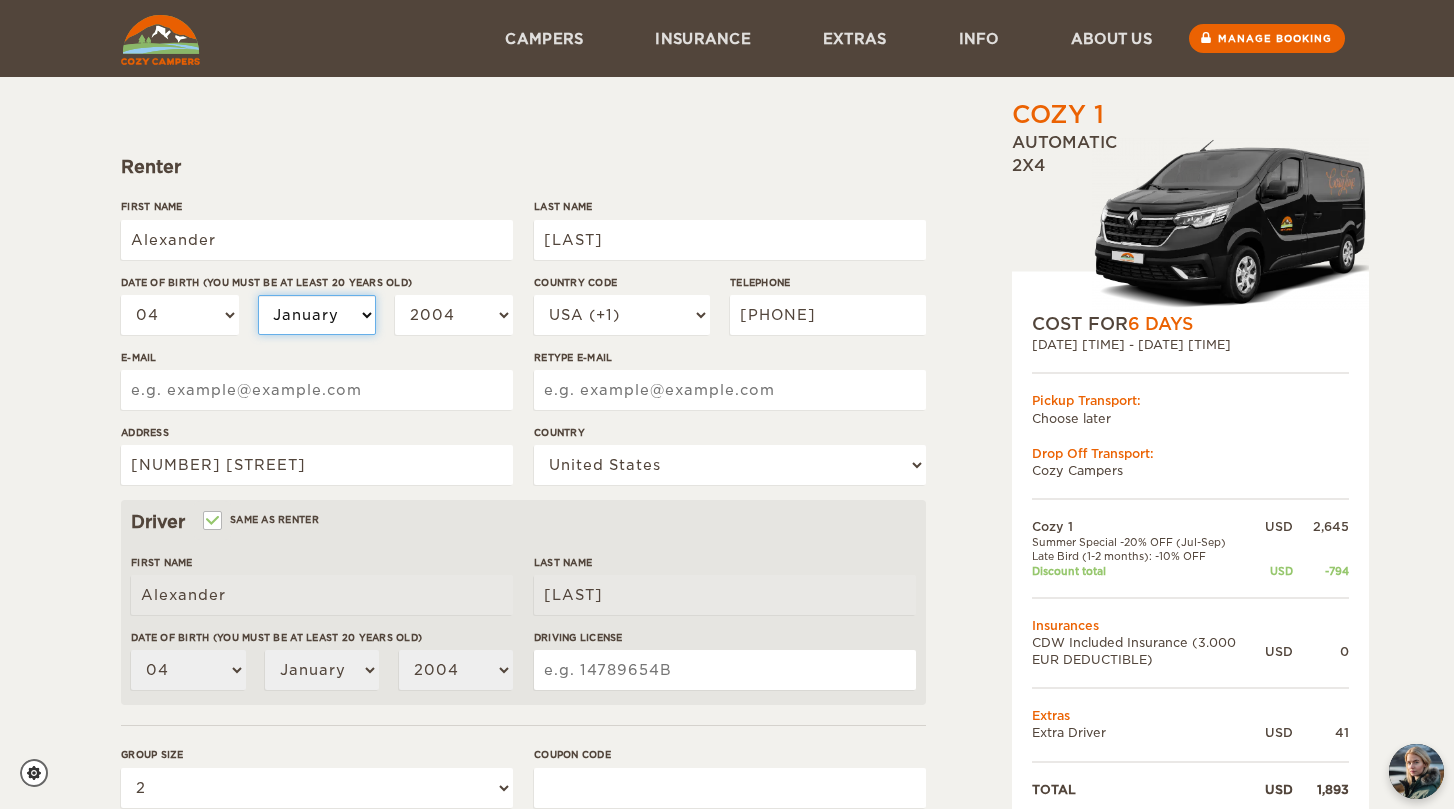 select on "04" 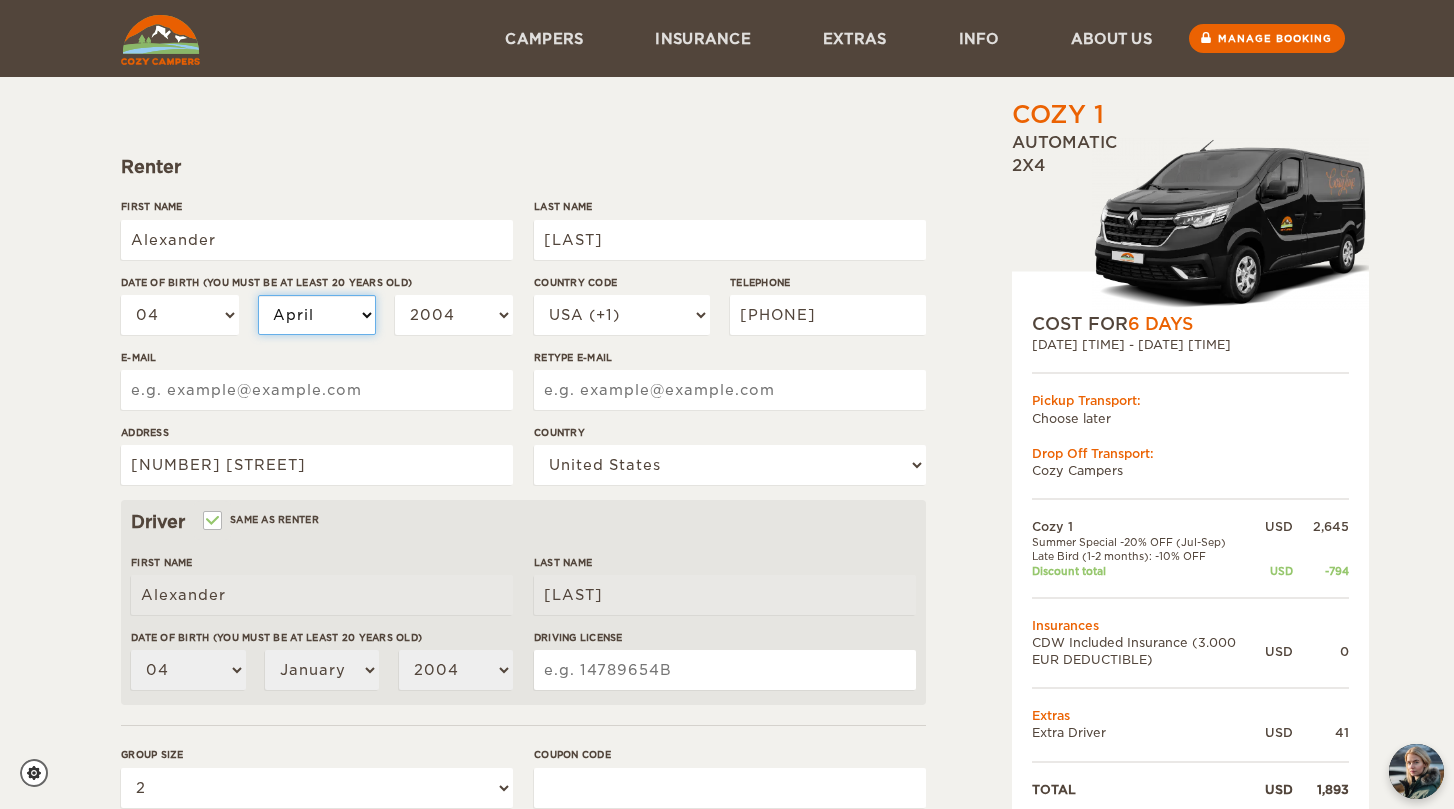 select on "04" 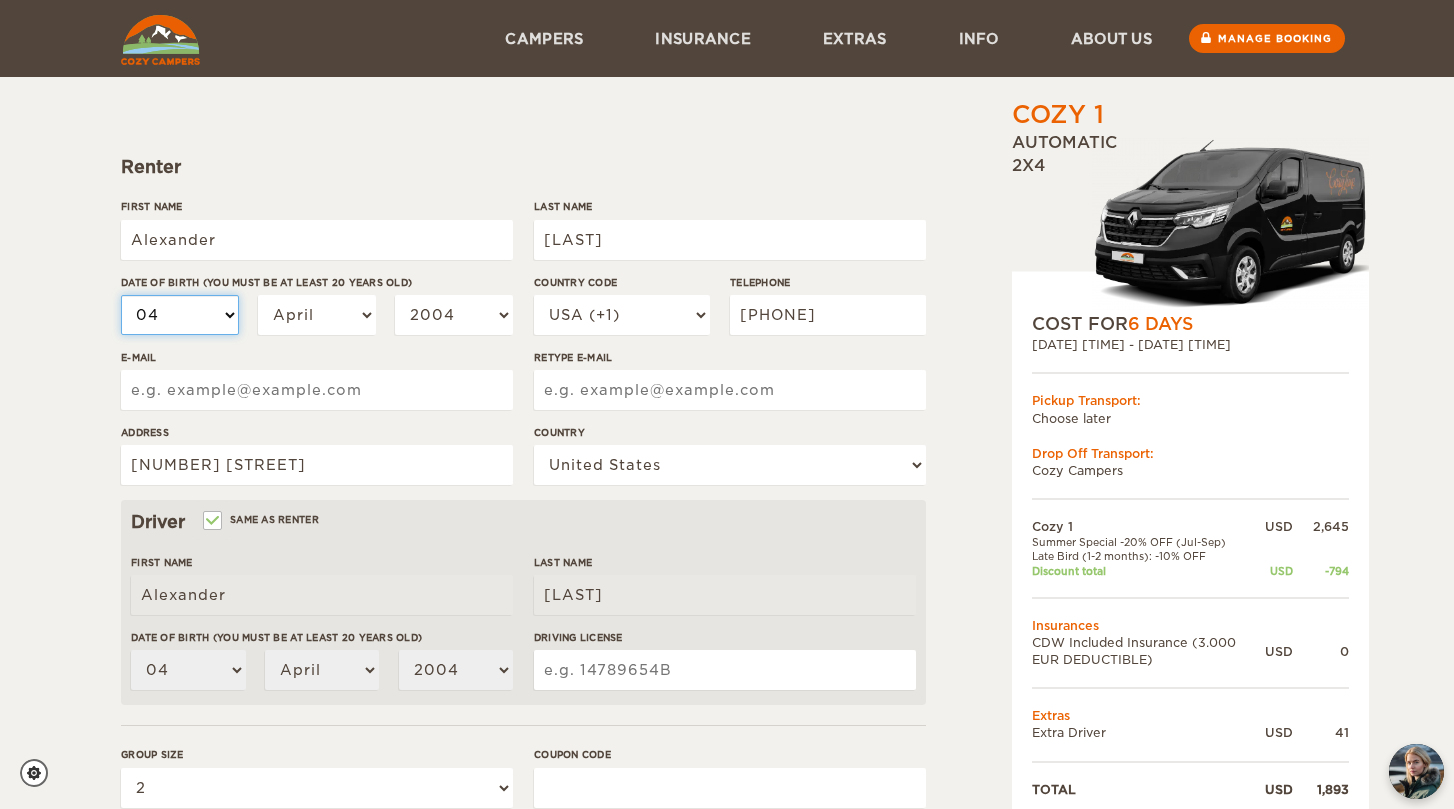 click on "01
02
03
04
05
06
07
08
09
10
11
12
13
14
15
16
17
18
19
20
21
22
23
24
25
26
27
28
29
30
31" at bounding box center [180, 315] 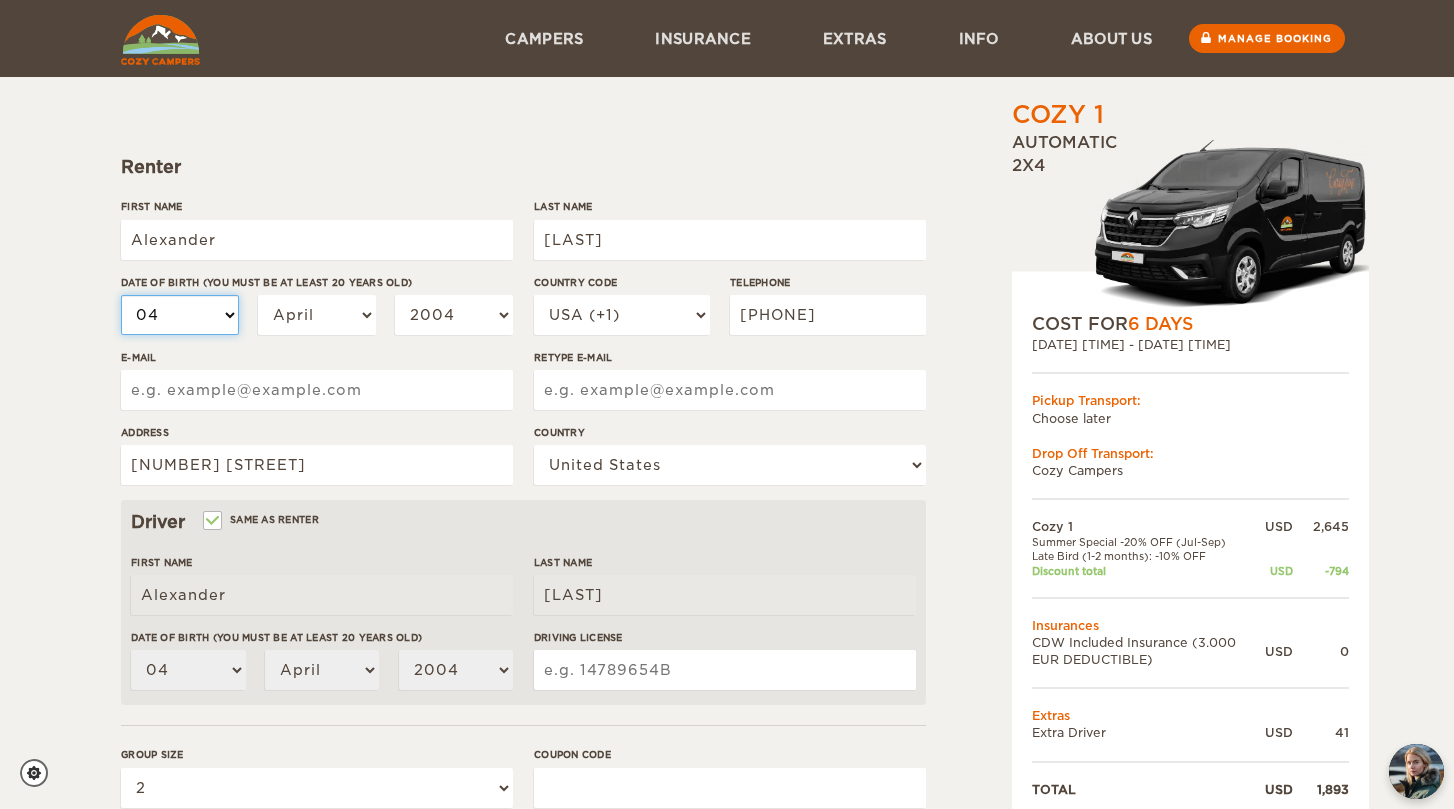 select on "11" 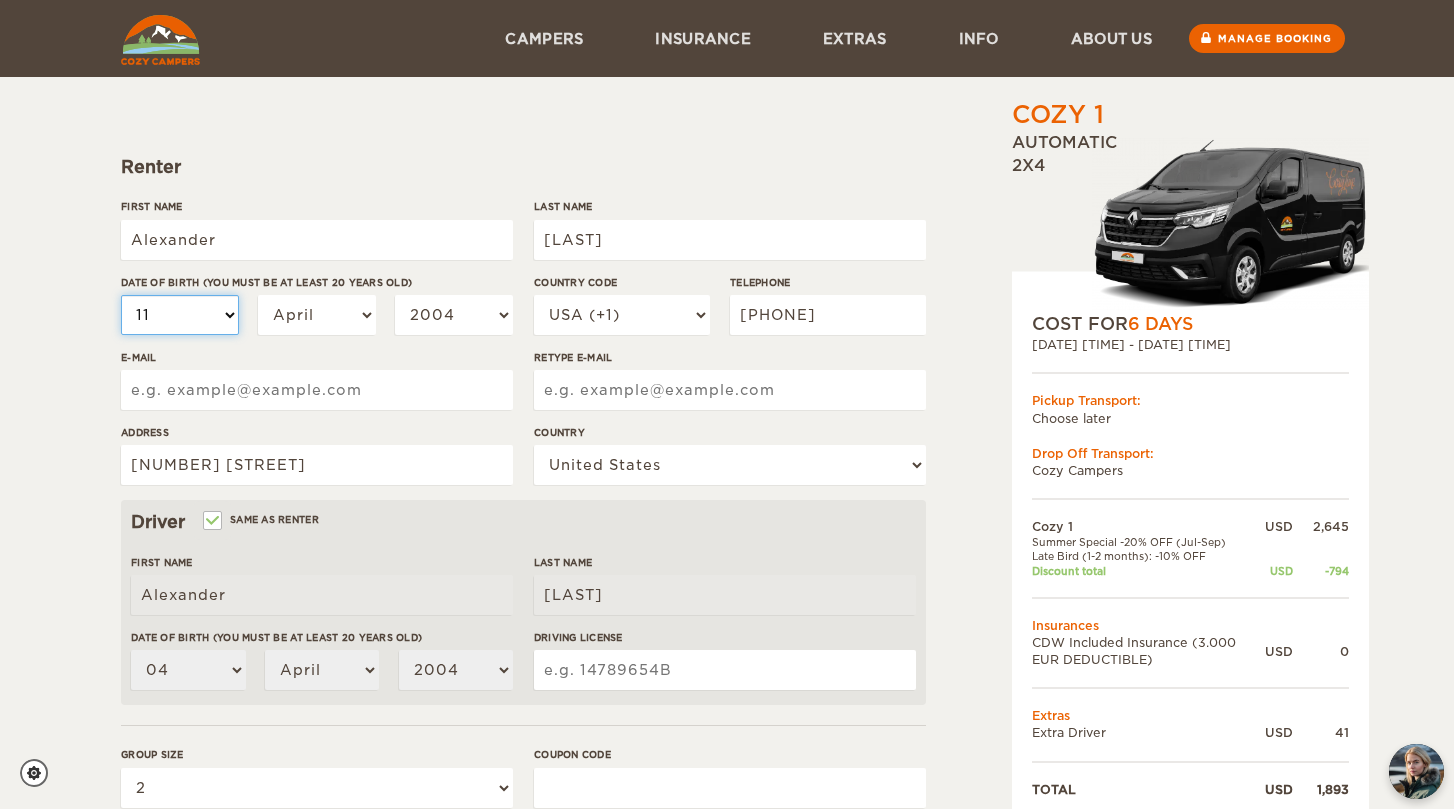 select on "11" 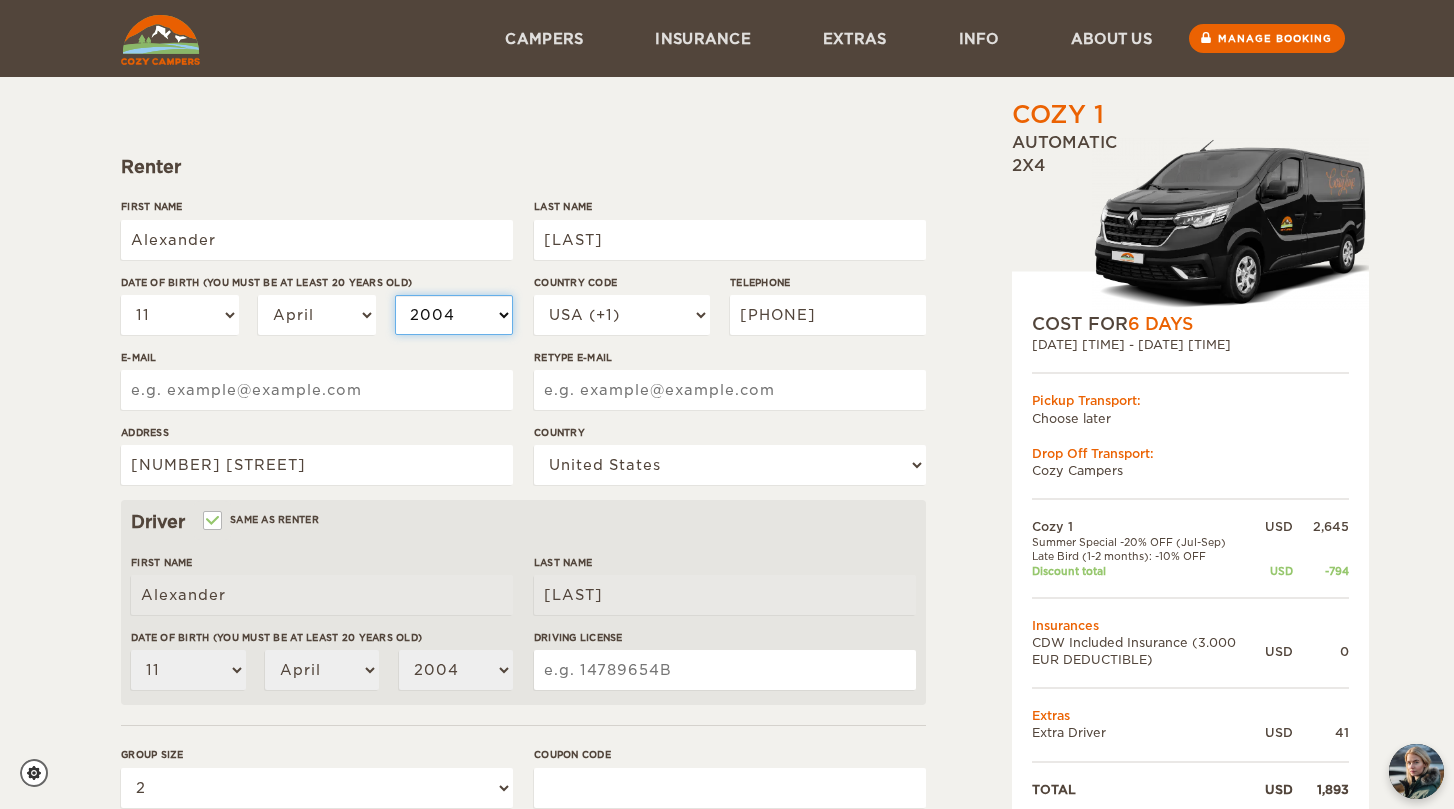 click on "2004 2003 2002 2001 2000 1999 1998 1997 1996 1995 1994 1993 1992 1991 1990 1989 1988 1987 1986 1985 1984 1983 1982 1981 1980 1979 1978 1977 1976 1975 1974 1973 1972 1971 1970 1969 1968 1967 1966 1965 1964 1963 1962 1961 1960 1959 1958 1957 1956 1955 1954 1953 1952 1951 1950 1949 1948 1947 1946 1945 1944 1943 1942 1941 1940 1939 1938 1937 1936 1935 1934 1933 1932 1931 1930 1929 1928 1927 1926 1925 1924 1923 1922 1921 1920 1919 1918 1917 1916 1915 1914 1913 1912 1911 1910 1909 1908 1907 1906 1905 1904 1903 1902 1901 1900 1899 1898 1897 1896 1895 1894 1893 1892 1891 1890 1889 1888 1887 1886 1885 1884 1883 1882 1881 1880 1879 1878 1877 1876 1875" at bounding box center [454, 315] 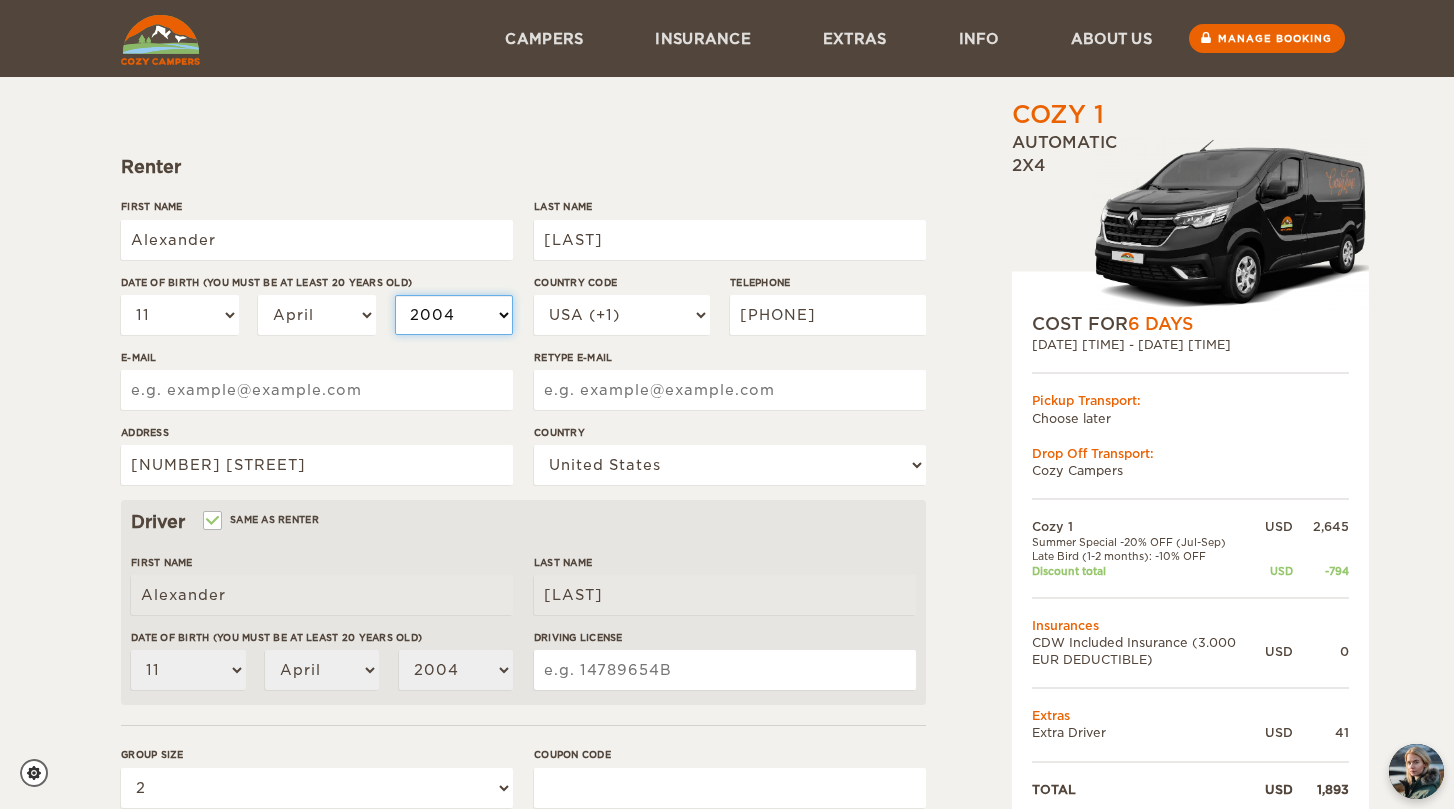 select on "1989" 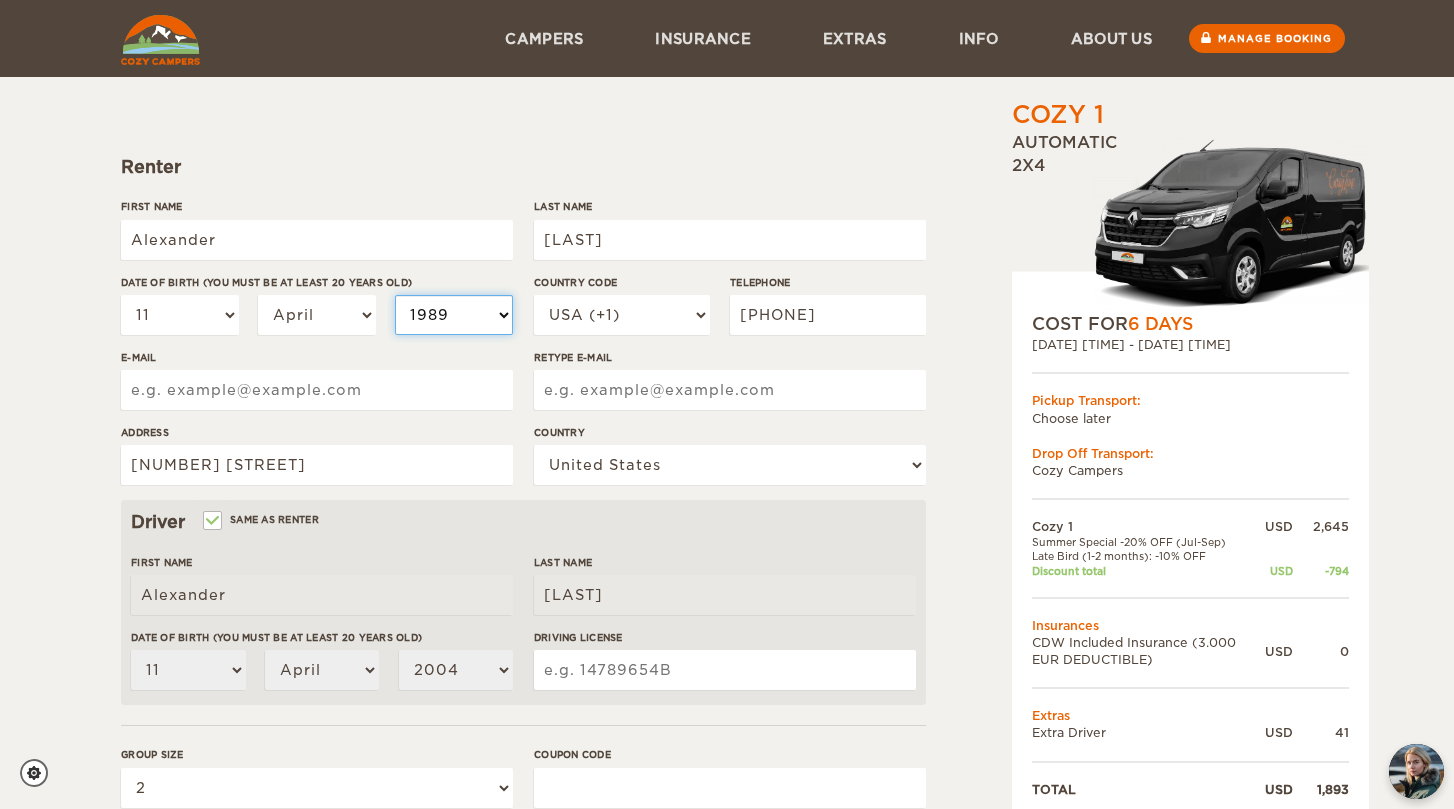 select on "1989" 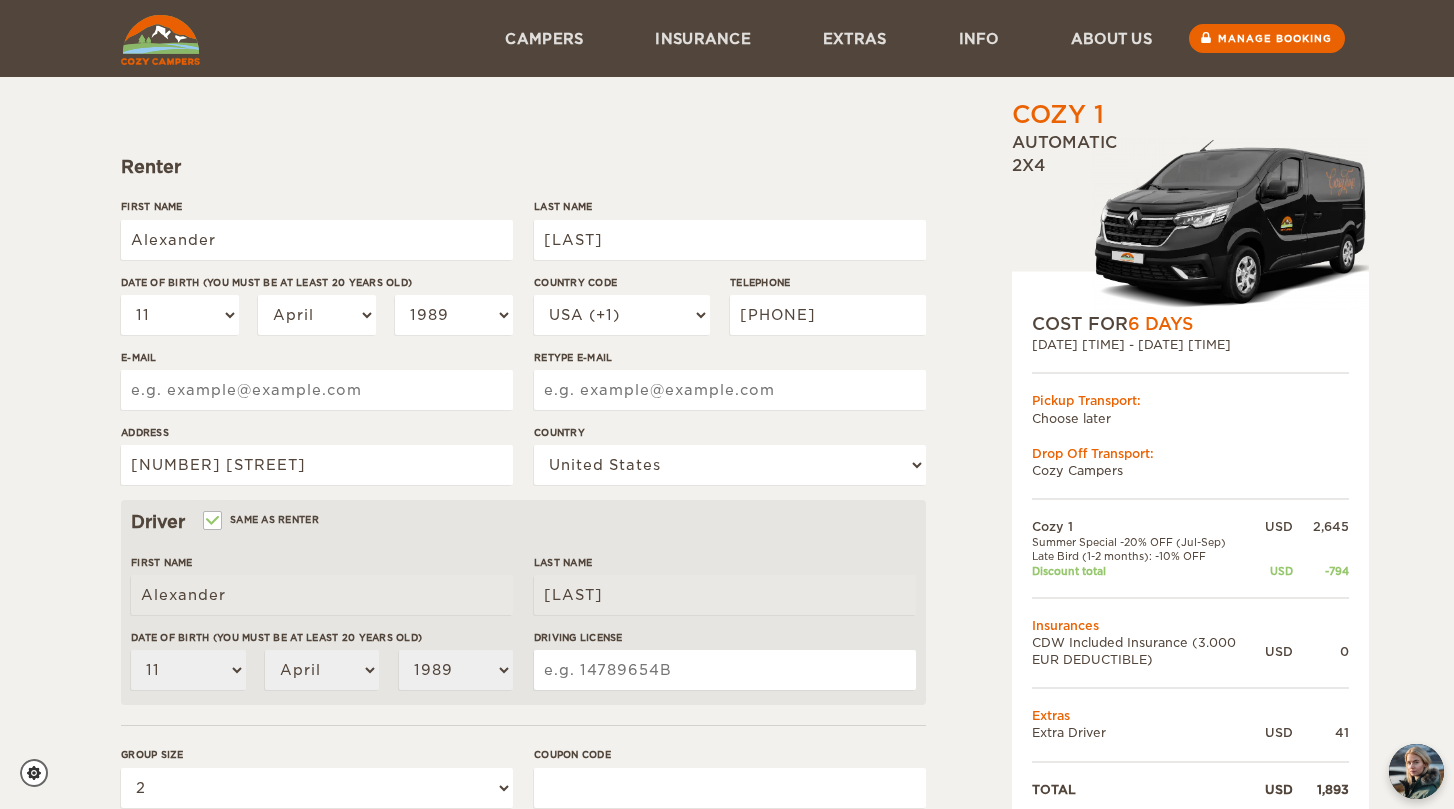 click on "E-mail" at bounding box center (317, 390) 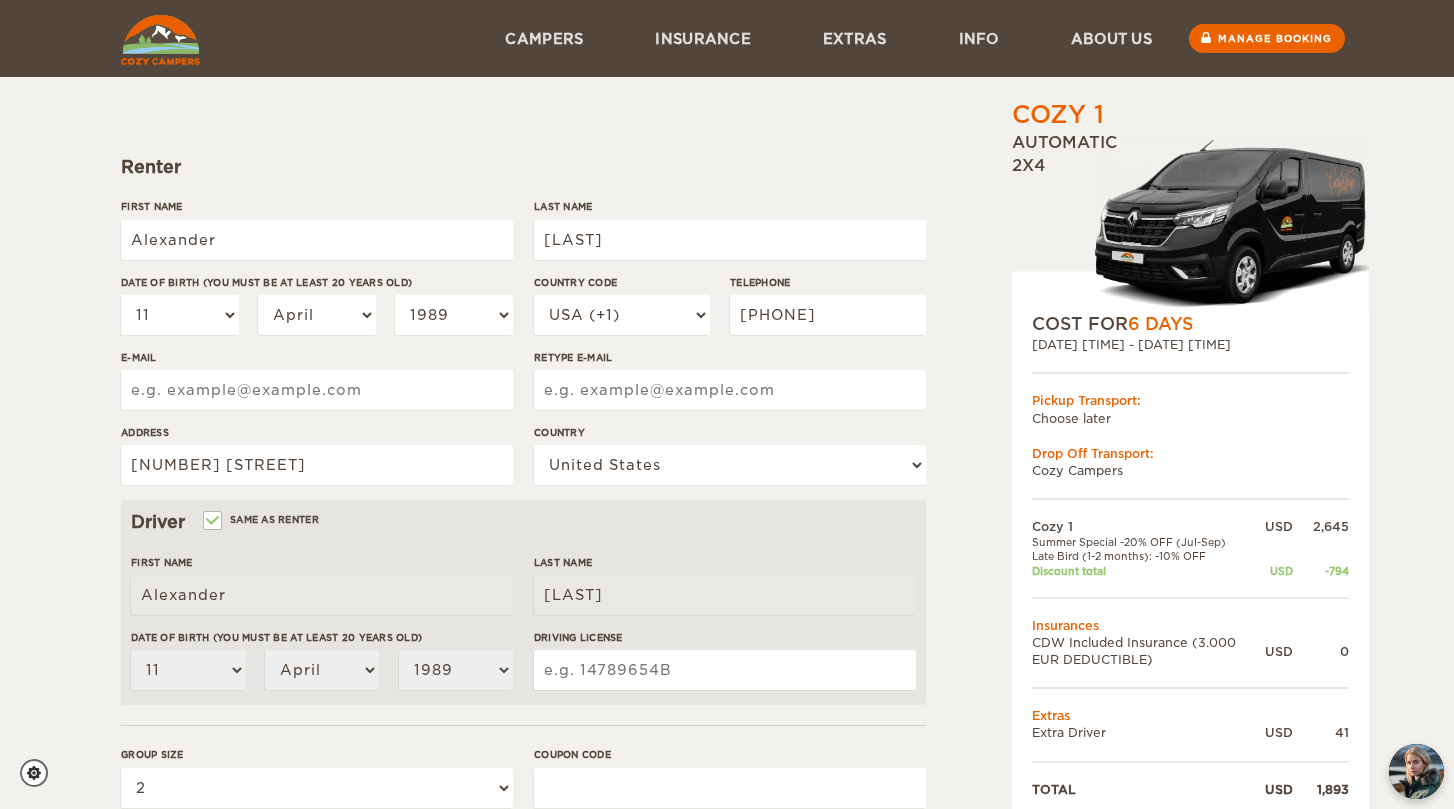 type on "alecscholzen@gmail.com" 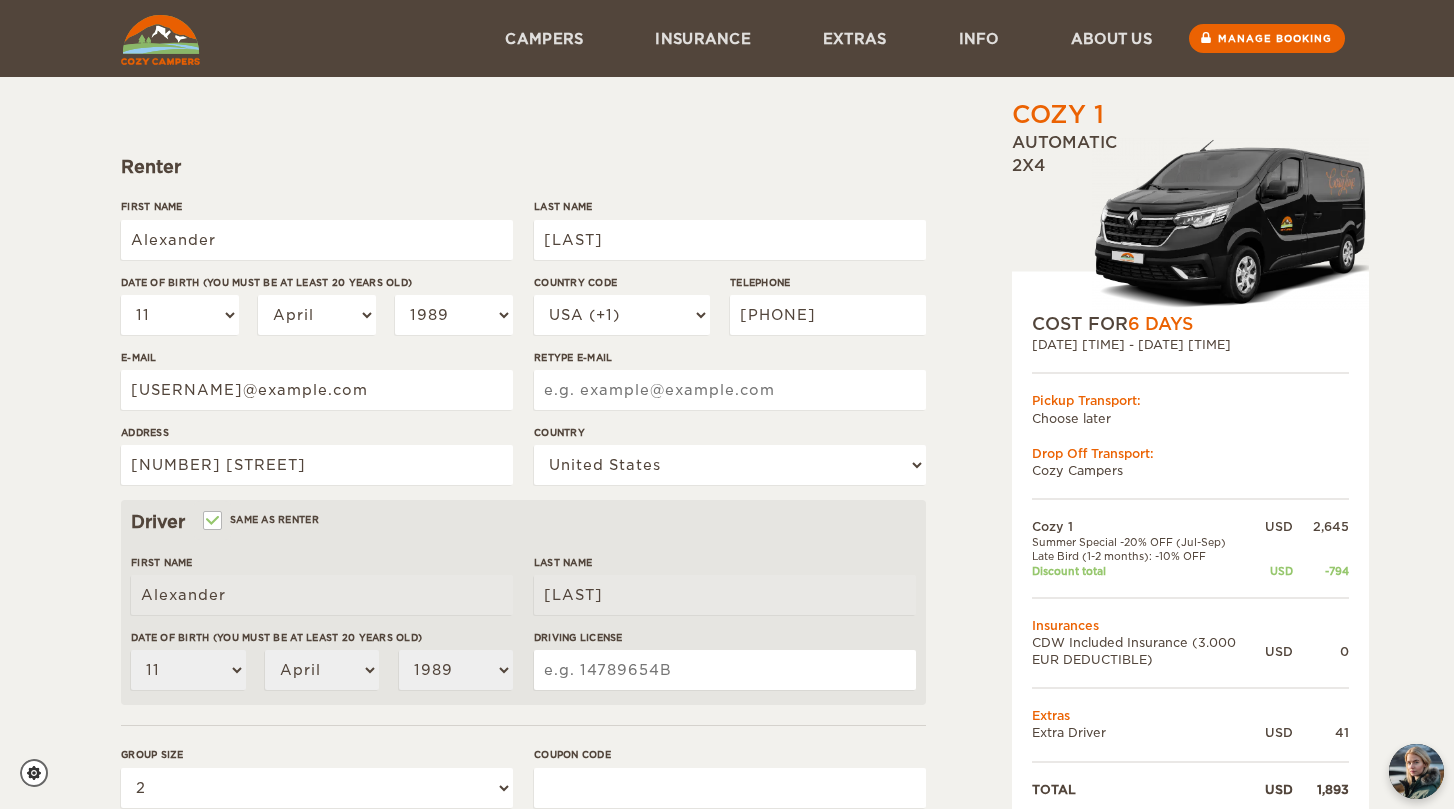 type on "alecscholzen@gmail.com" 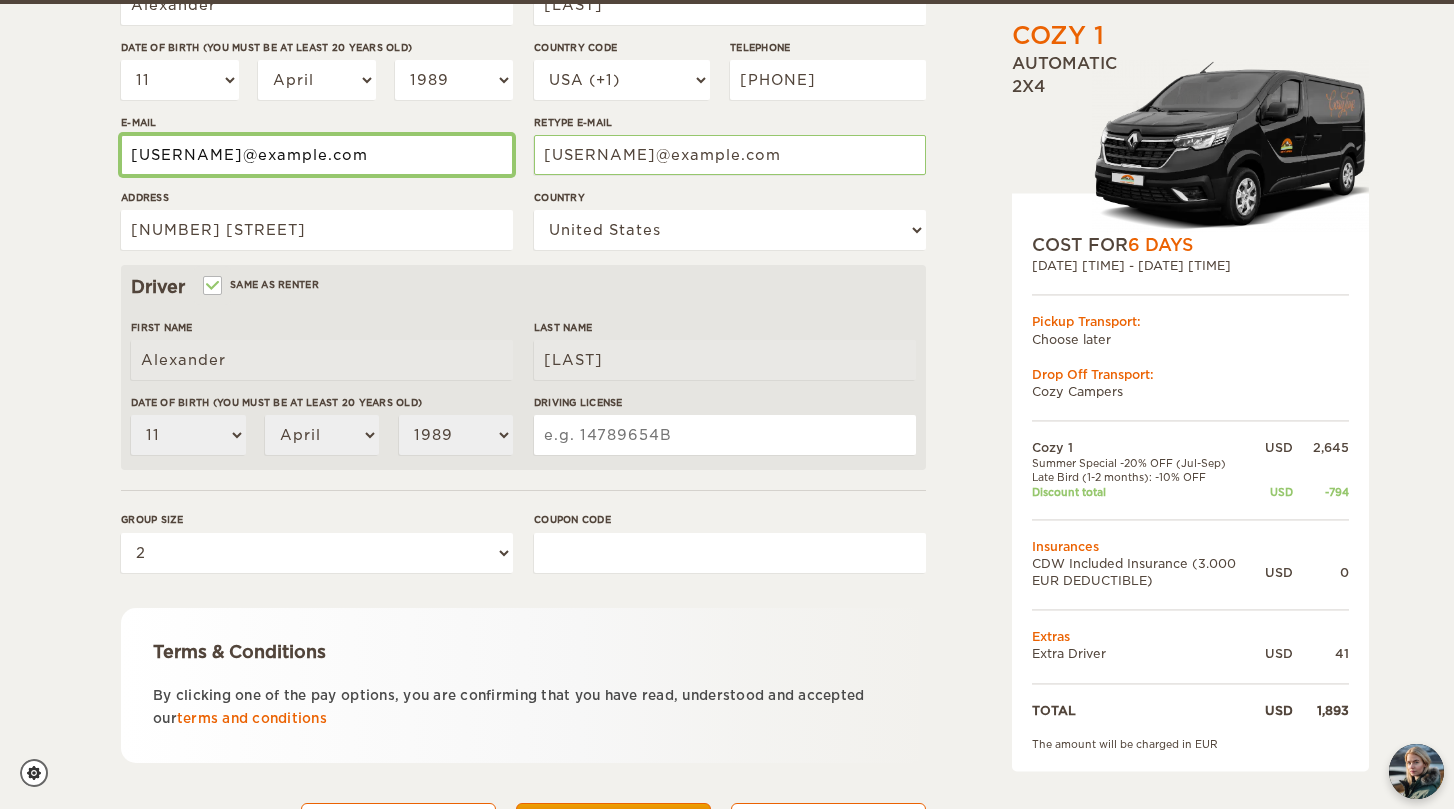 scroll, scrollTop: 395, scrollLeft: 0, axis: vertical 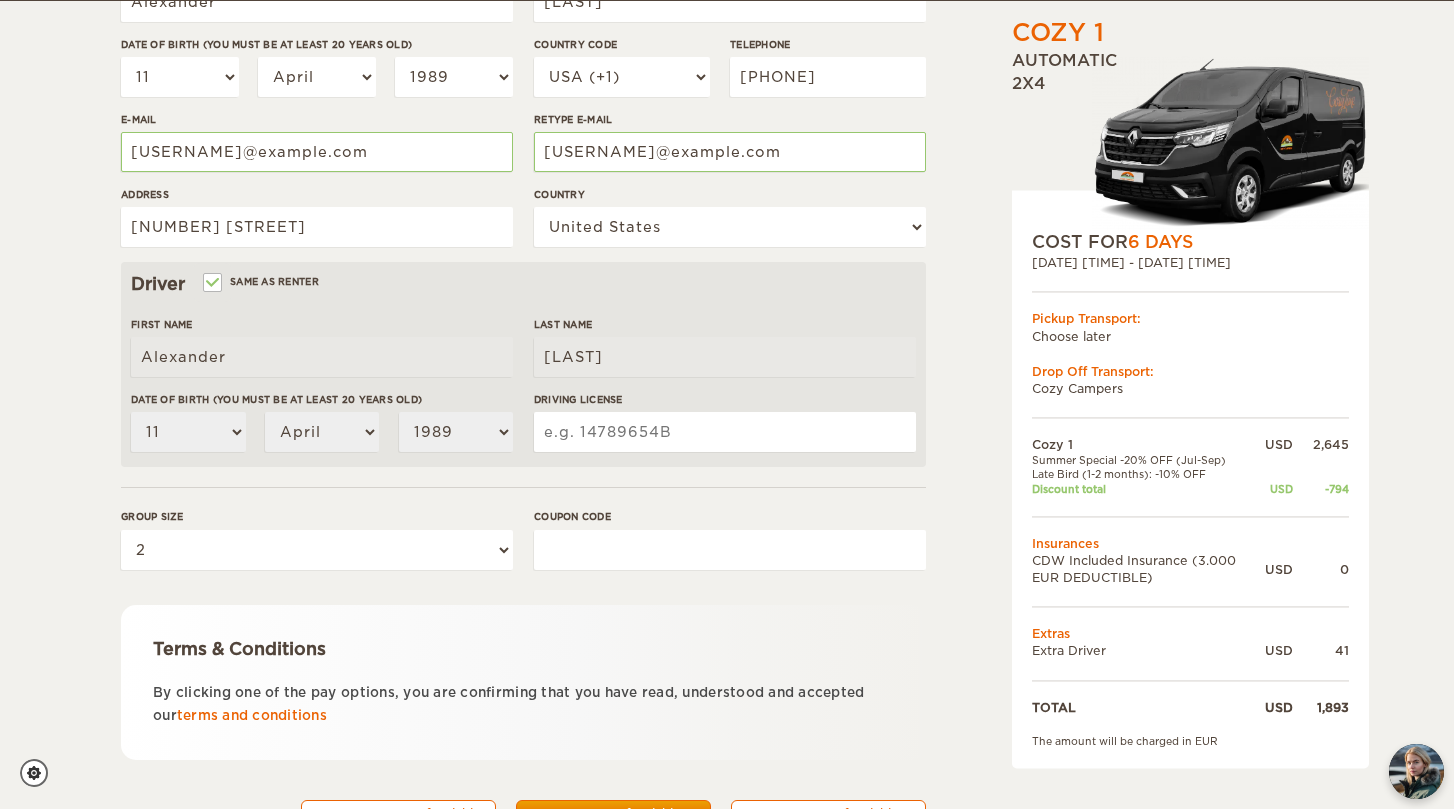 click on "Driving License" at bounding box center (725, 432) 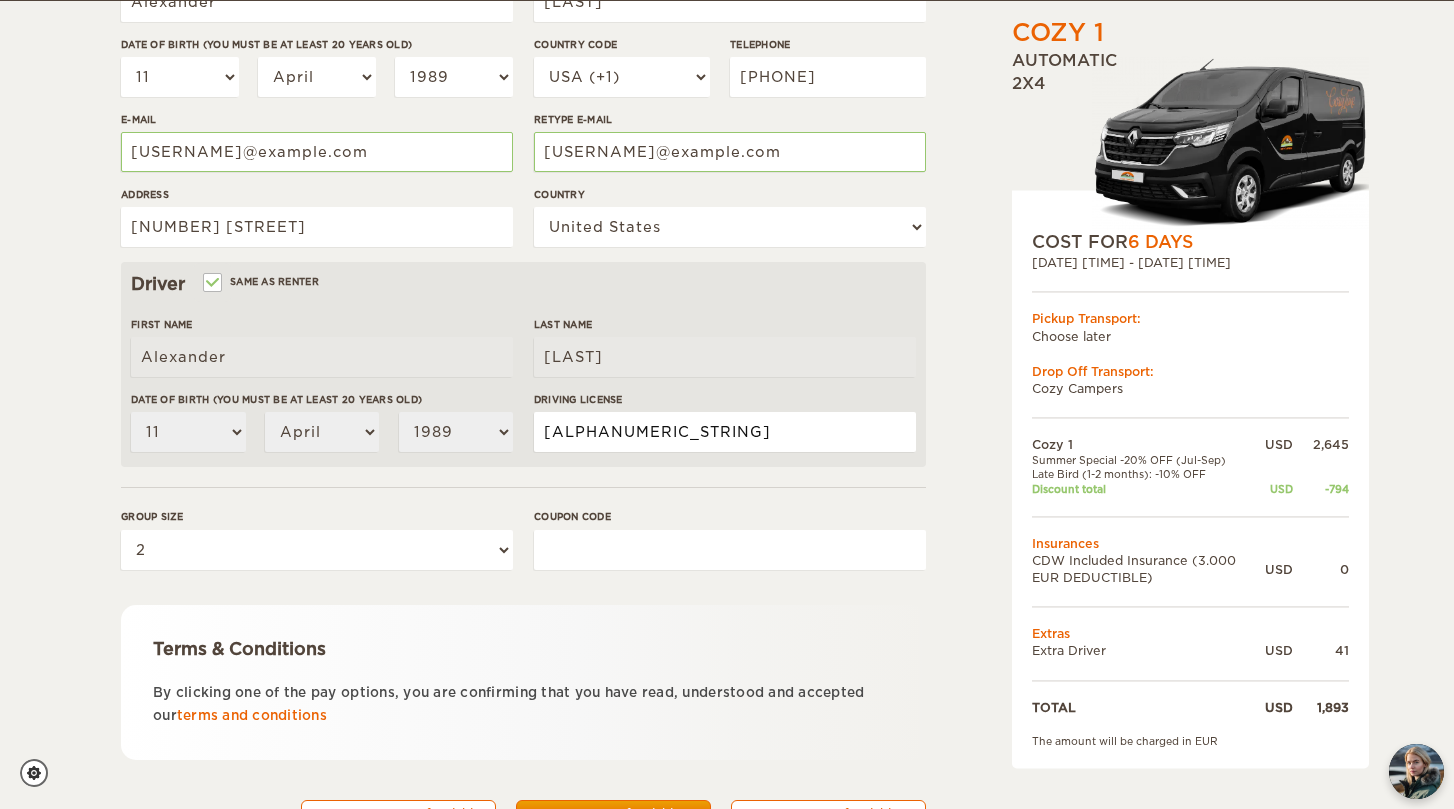 type on "E2146142" 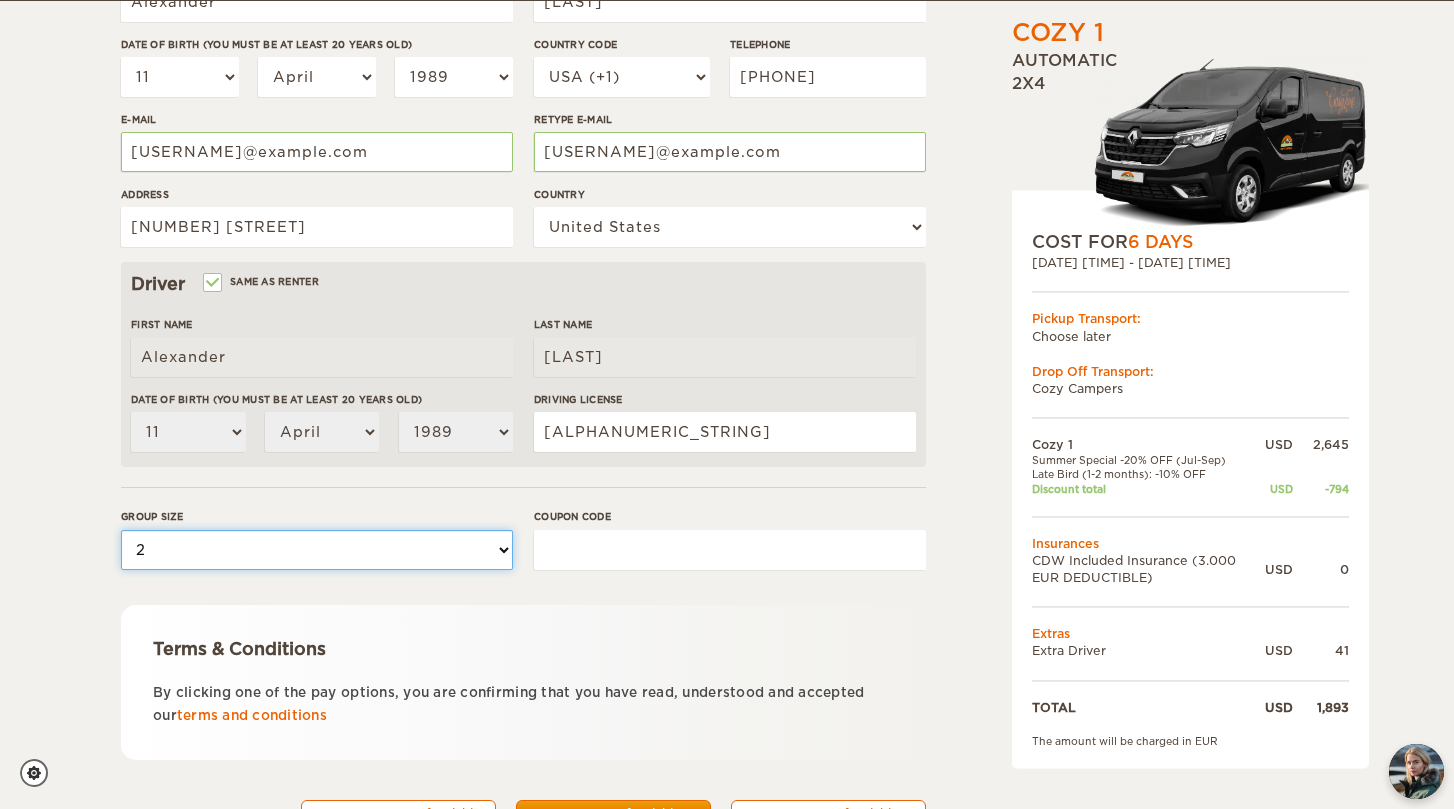 click on "Please select
1 2" at bounding box center [317, 550] 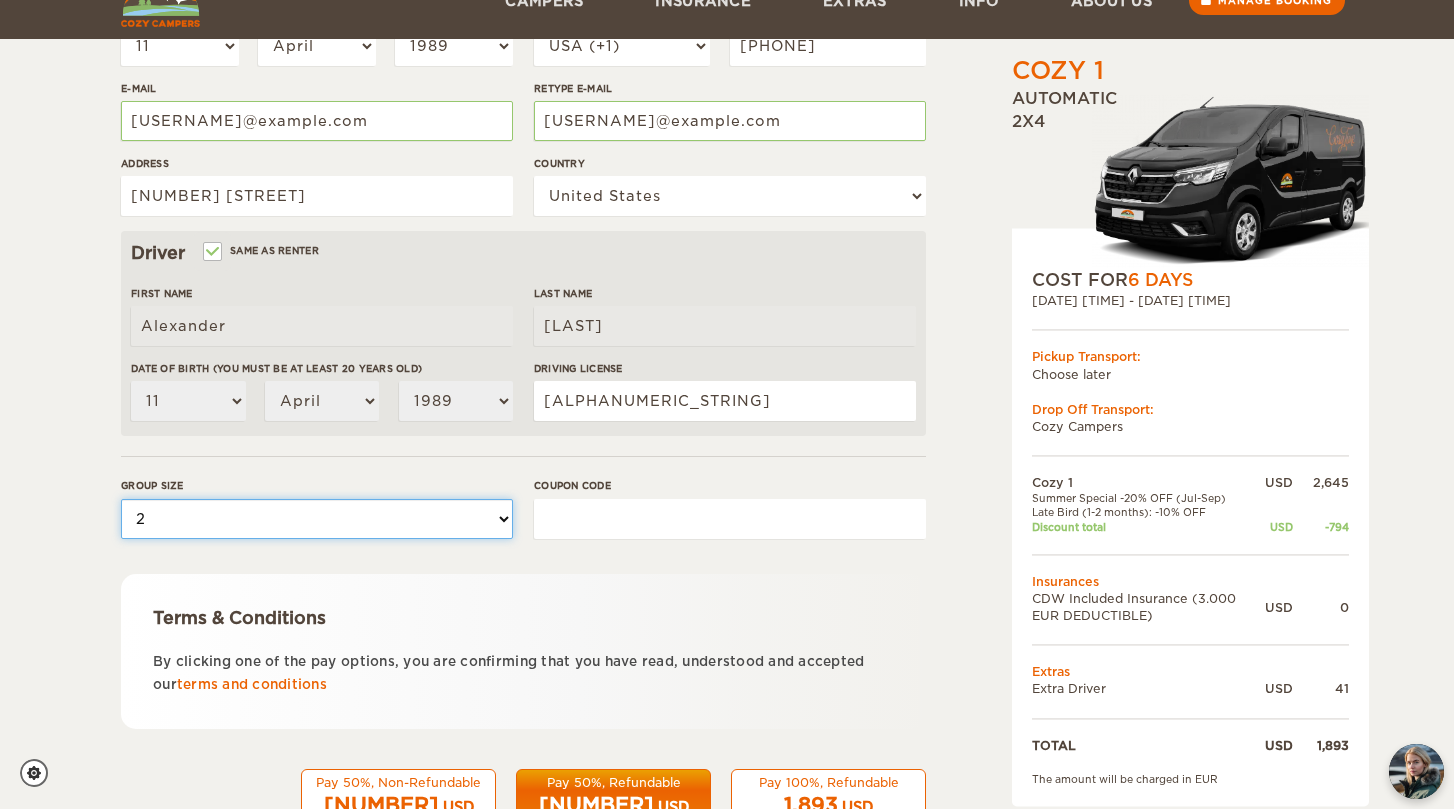 scroll, scrollTop: 492, scrollLeft: 0, axis: vertical 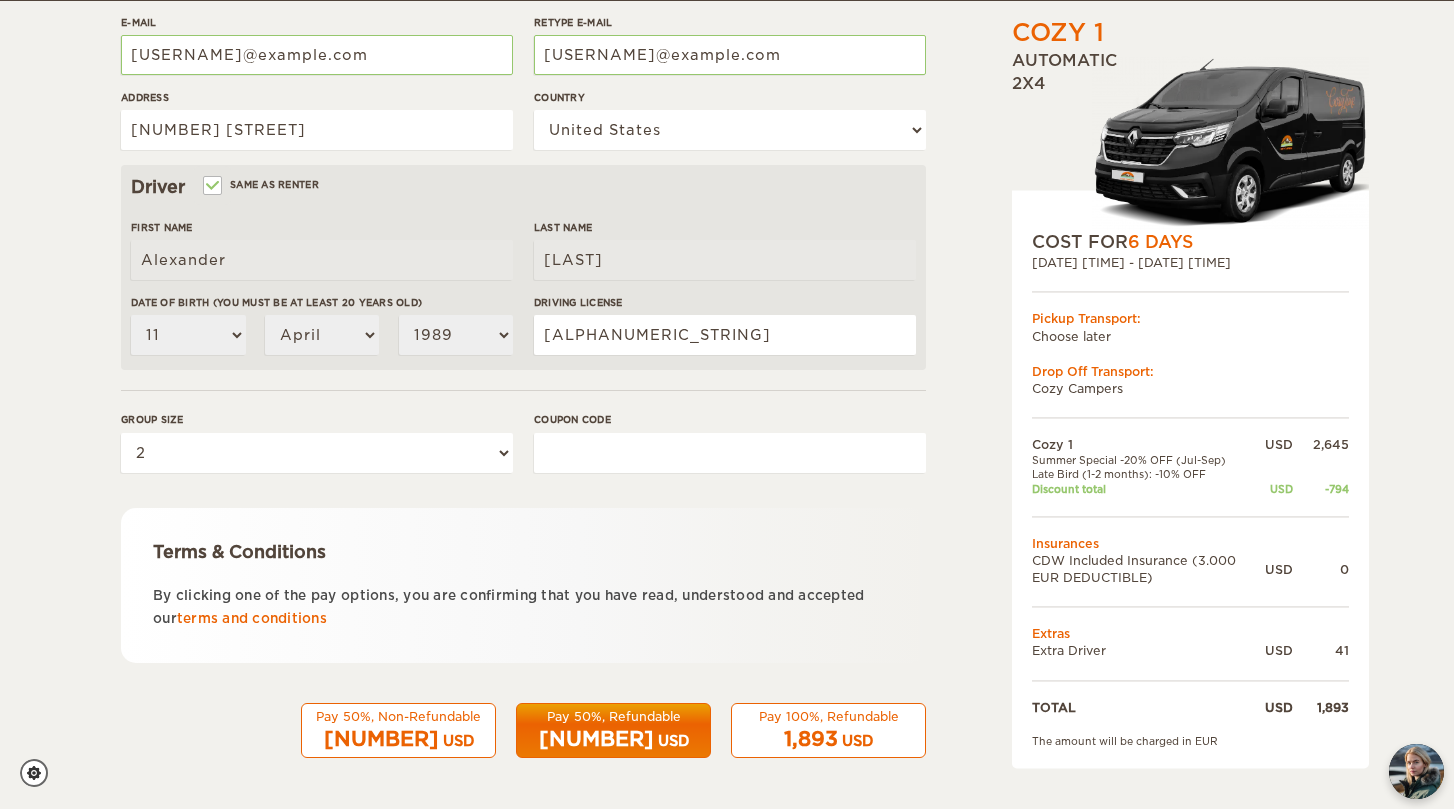 click on "1,893" at bounding box center [811, 739] 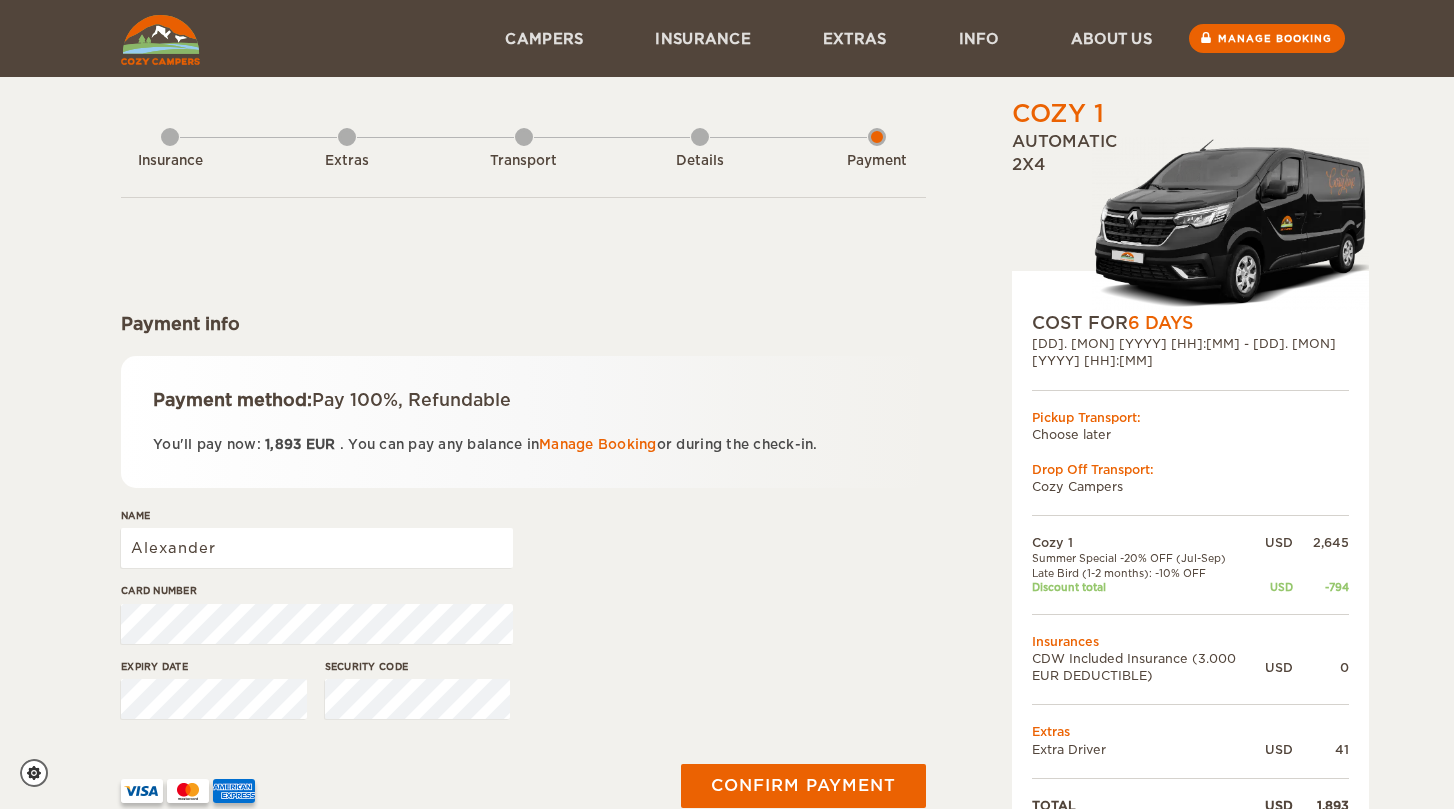 scroll, scrollTop: 0, scrollLeft: 0, axis: both 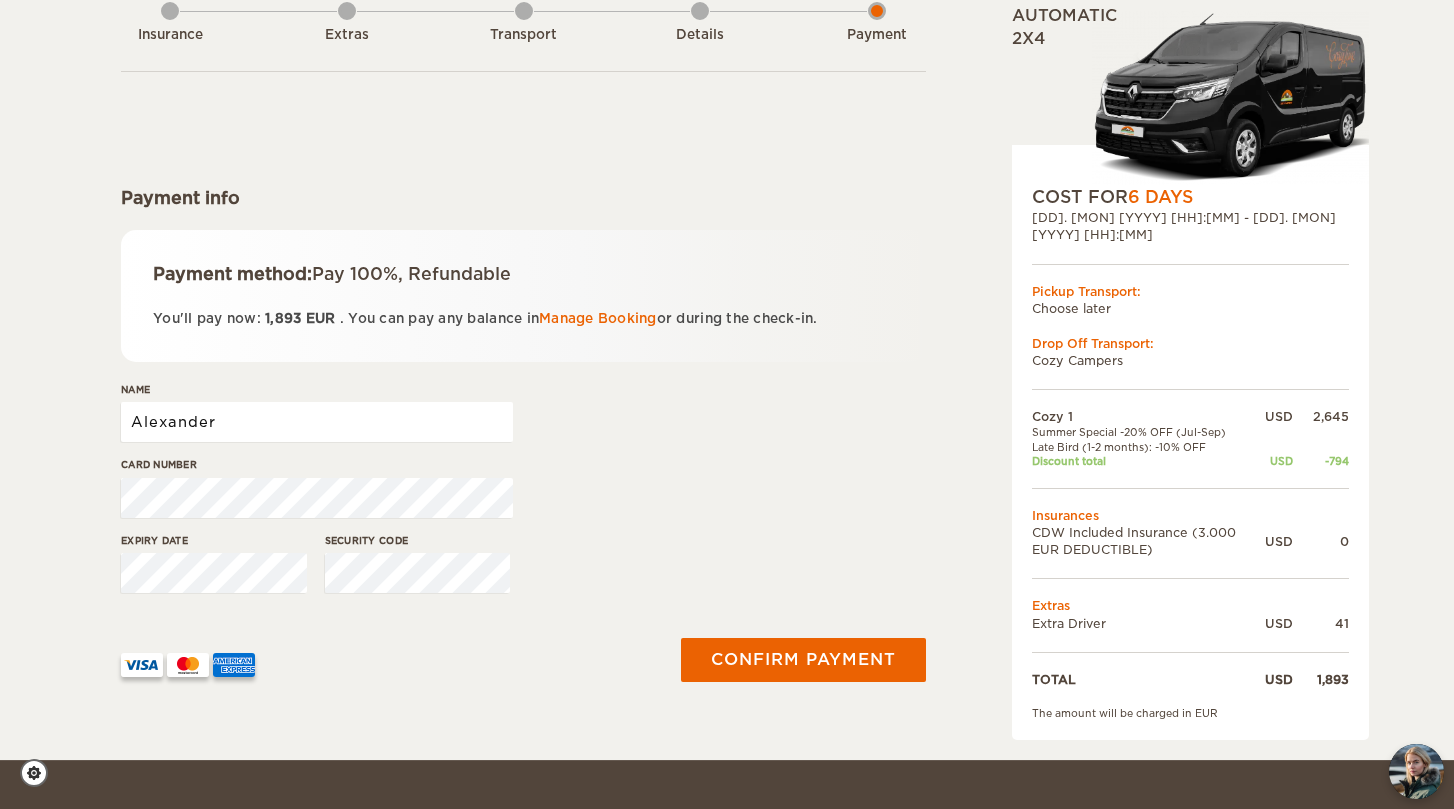 click on "Alexander" at bounding box center [317, 422] 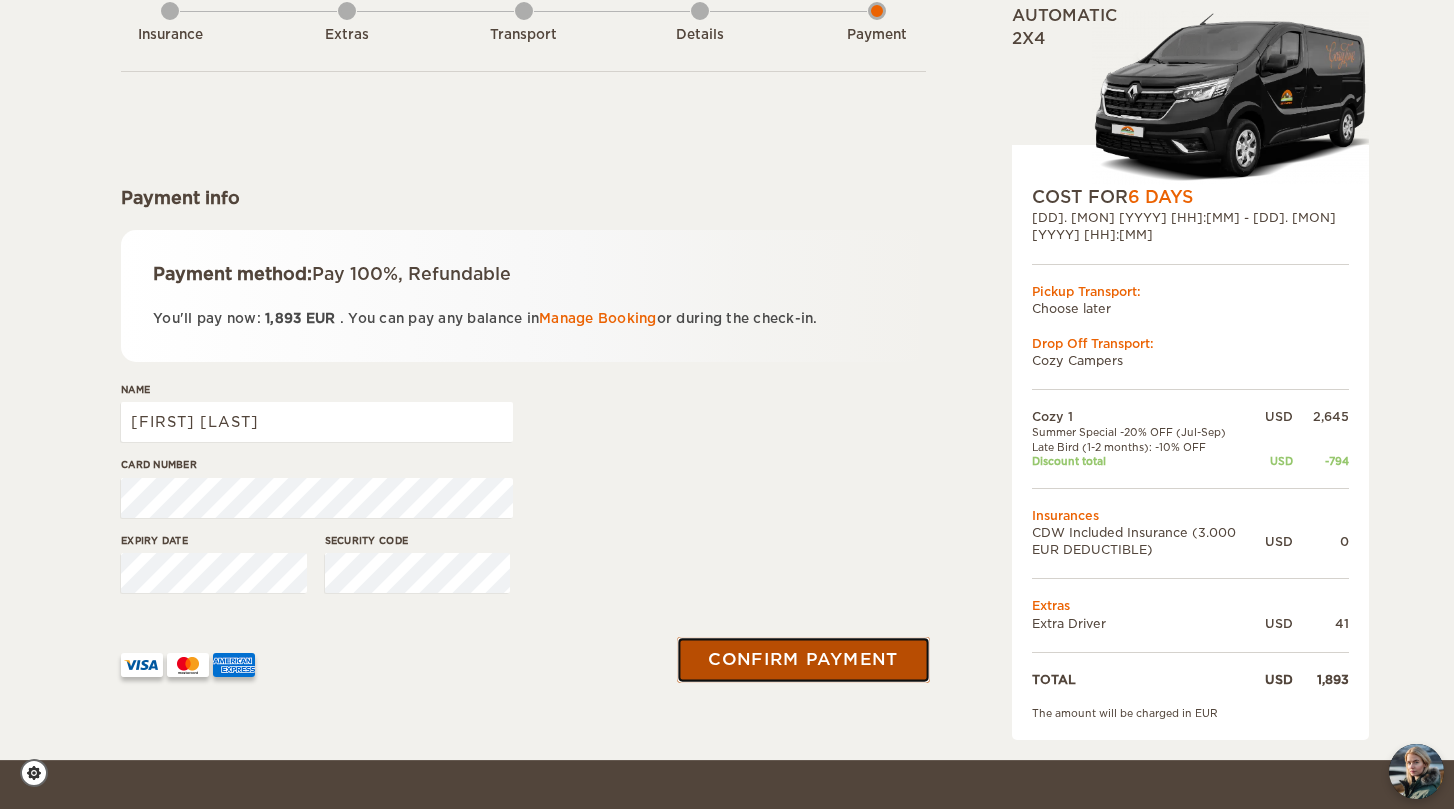 click on "Confirm payment" at bounding box center (803, 659) 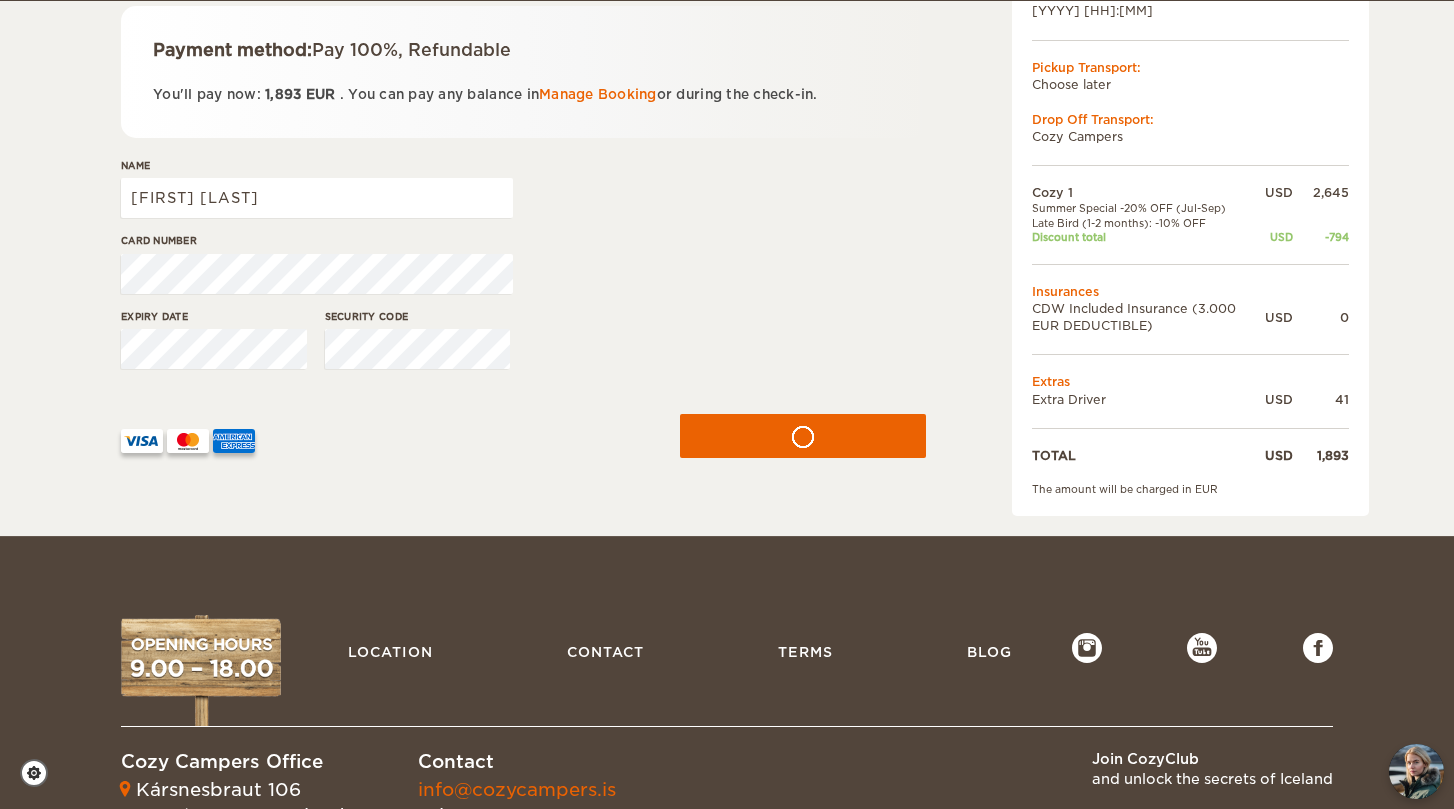scroll, scrollTop: 352, scrollLeft: 0, axis: vertical 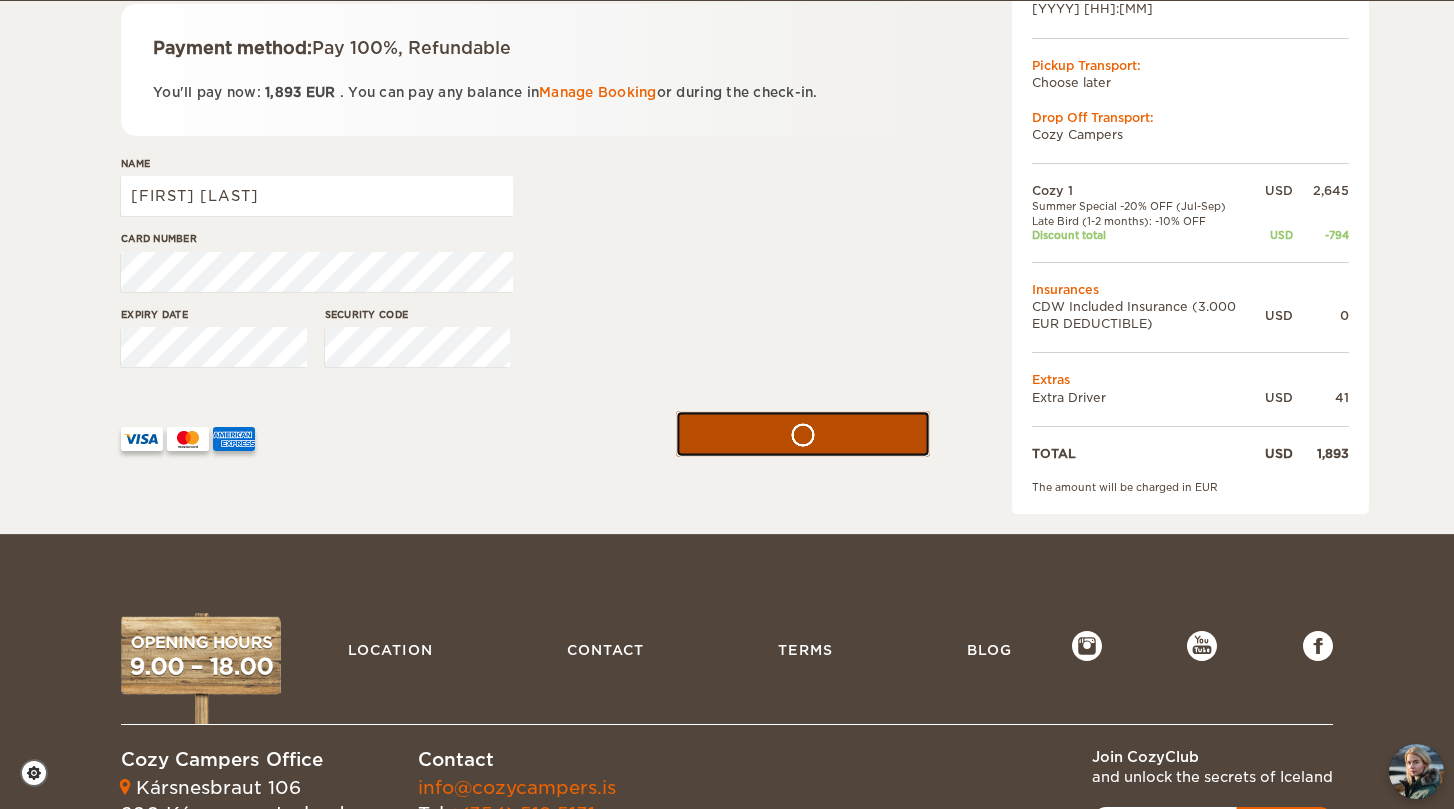 click at bounding box center [803, 433] 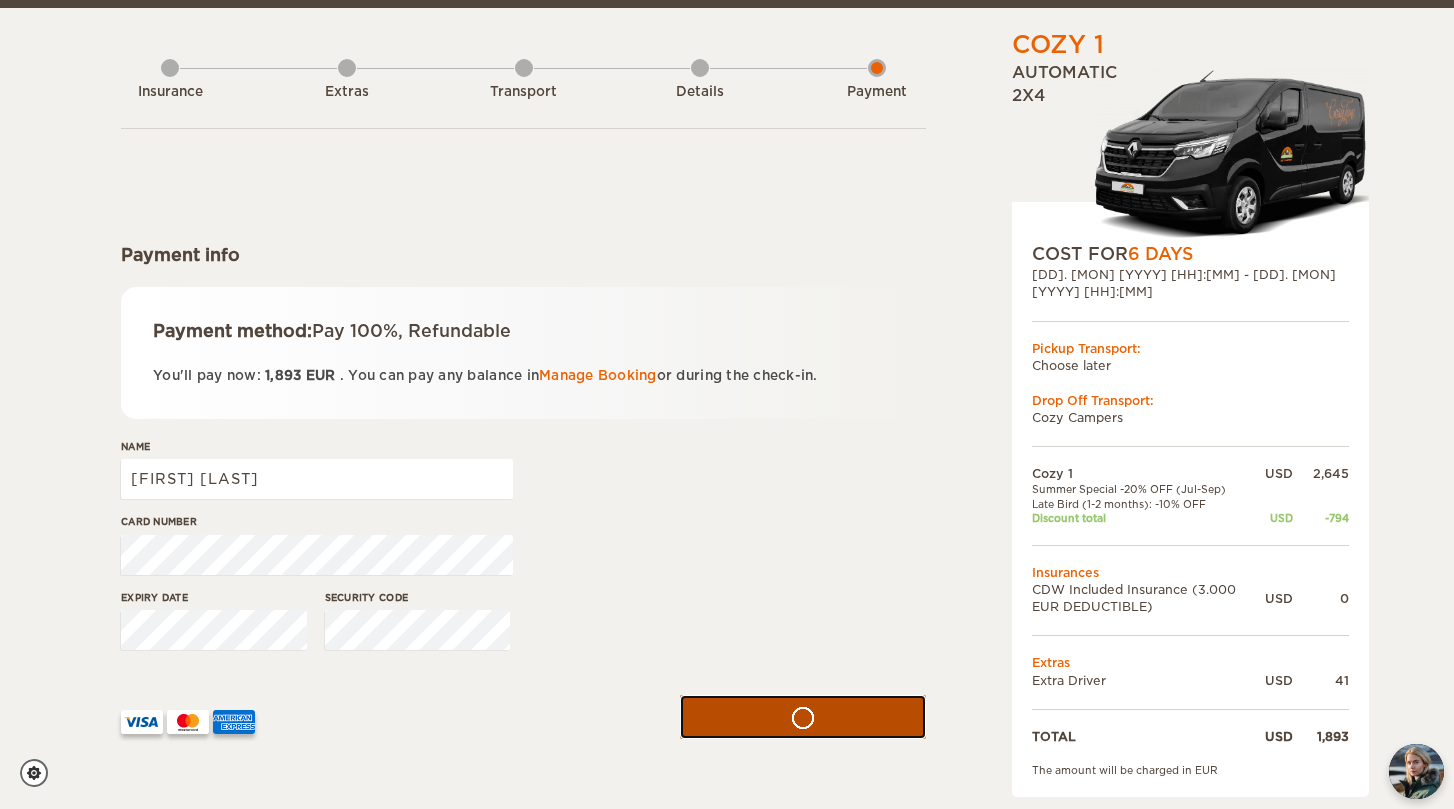 scroll, scrollTop: 88, scrollLeft: 0, axis: vertical 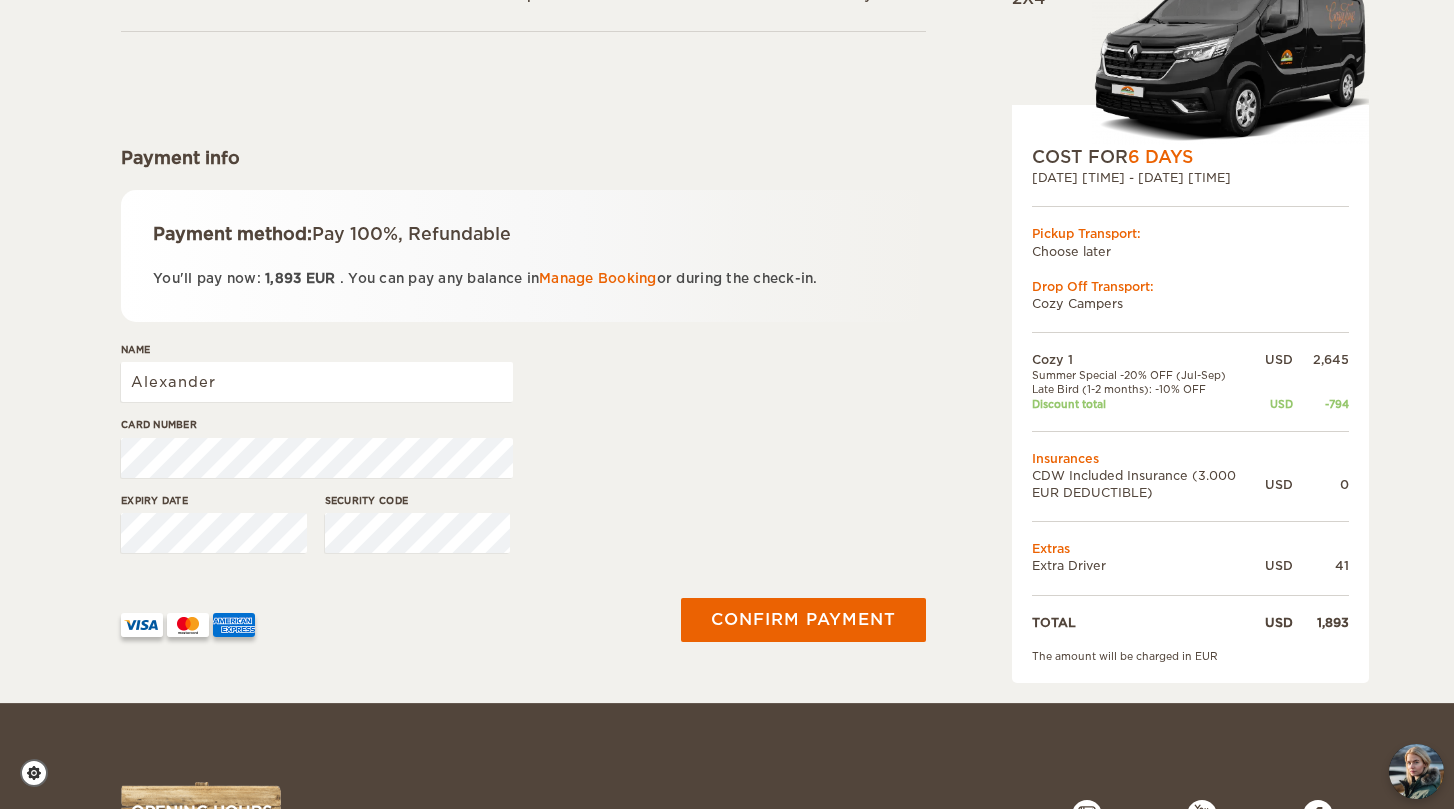 click on "Cozy 1
Expand
Collapse
Total
1,893
USD
Automatic 2x4
COST FOR  6 Days
02. Sep 2025 09:00 - 07. Sep 2025 17:00
Pickup Transport:
Choose later
Drop Off Transport:
Cozy Campers" at bounding box center [727, 268] 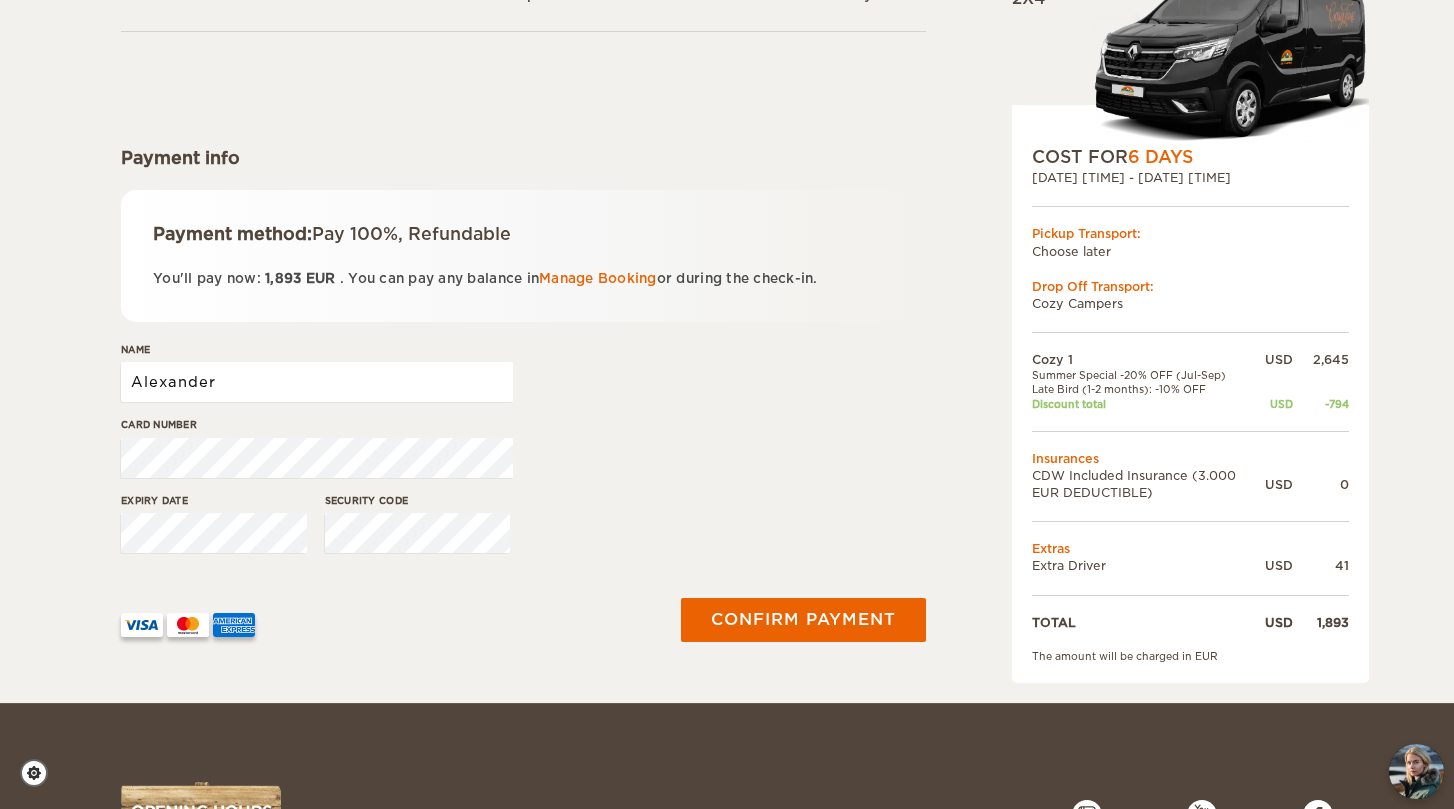 click on "Alexander" at bounding box center [317, 382] 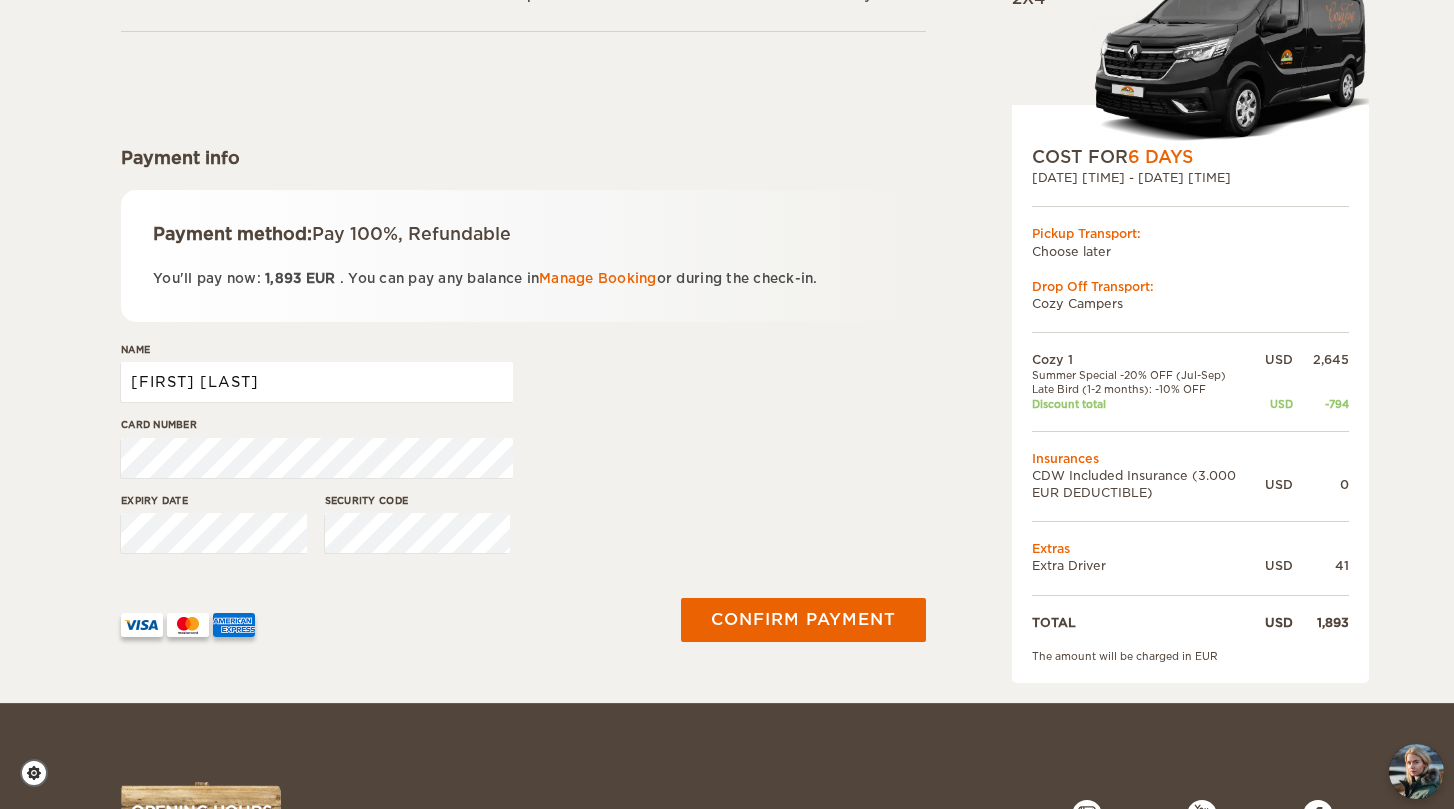 type on "Alexander Scholzen" 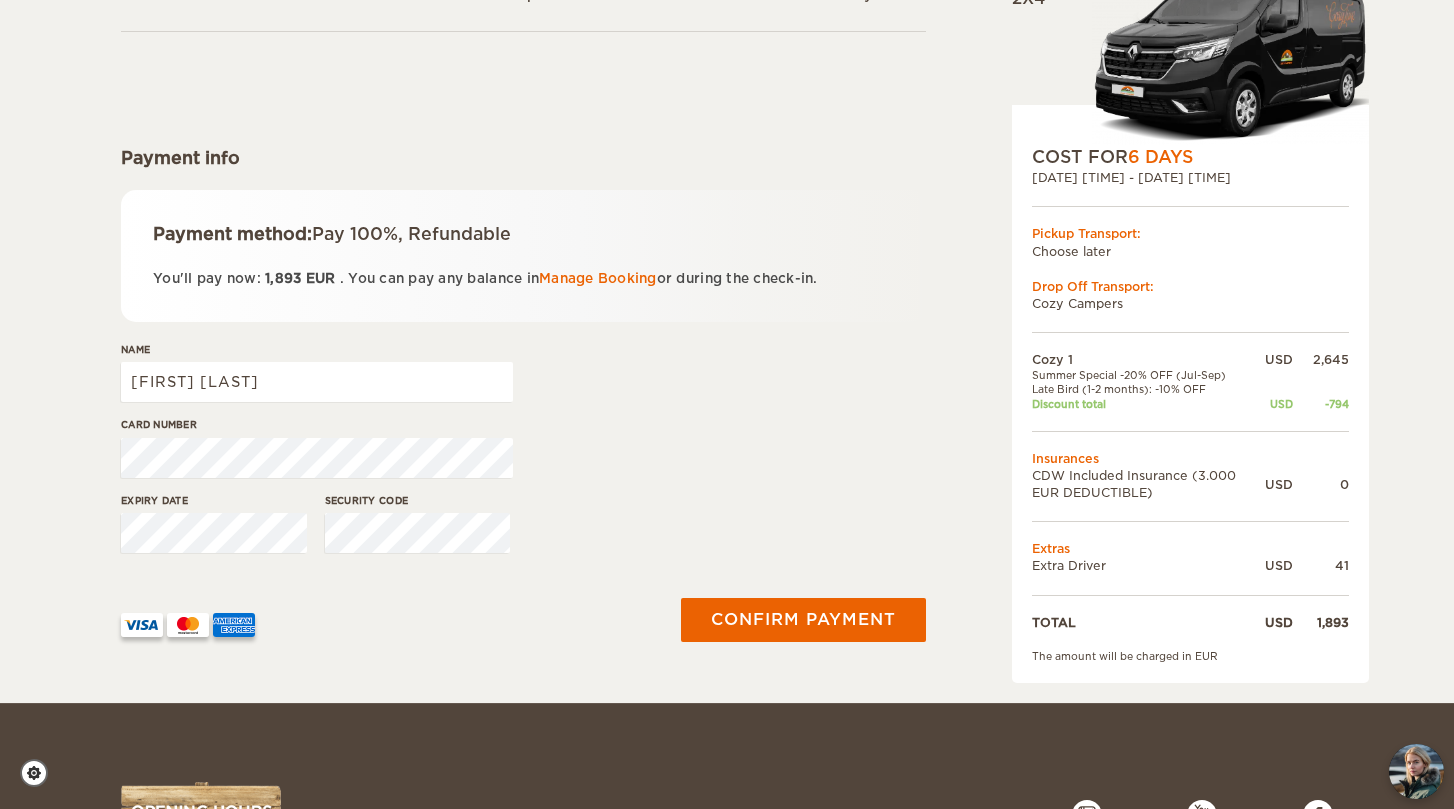 click on "Card number" at bounding box center (523, 454) 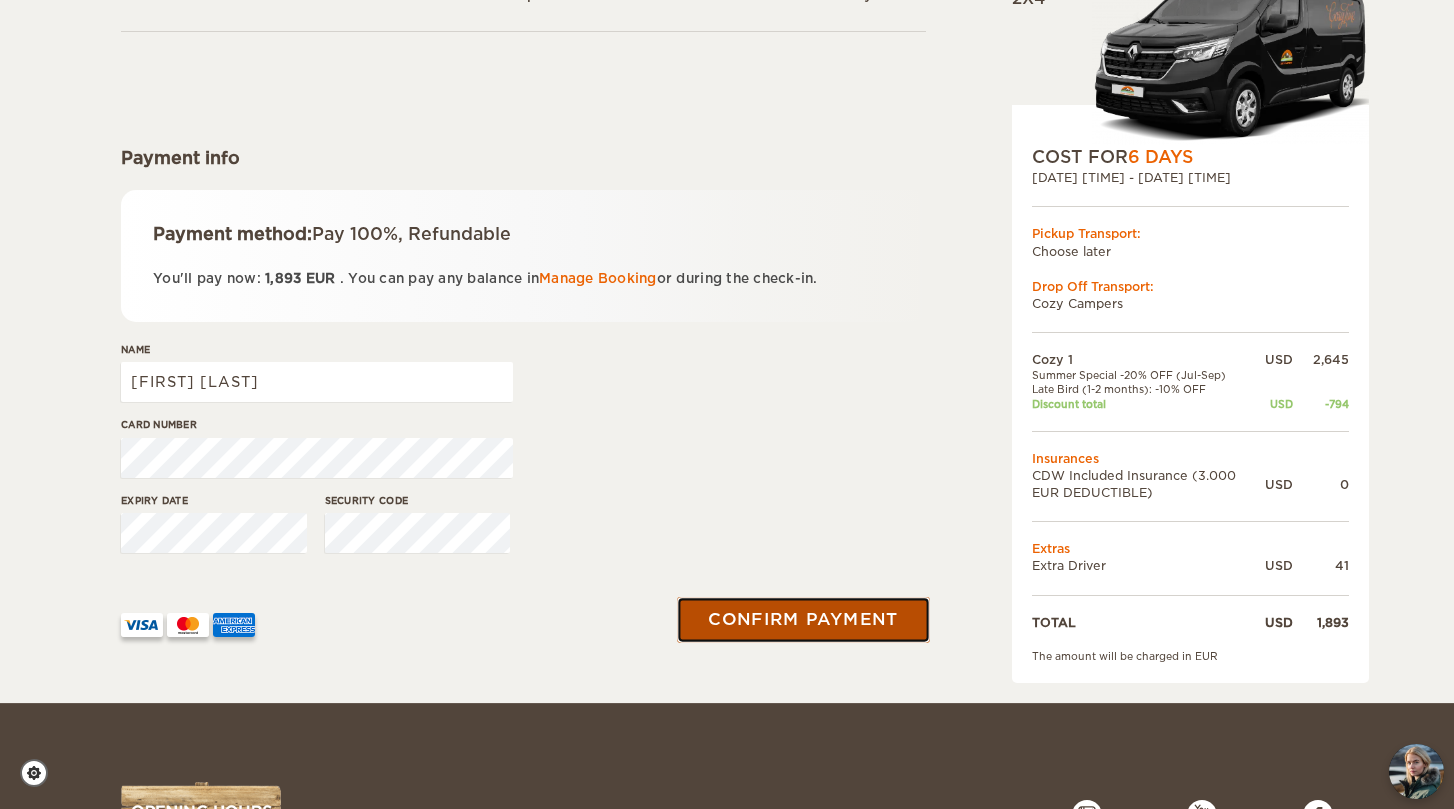 click on "Confirm payment" at bounding box center [803, 619] 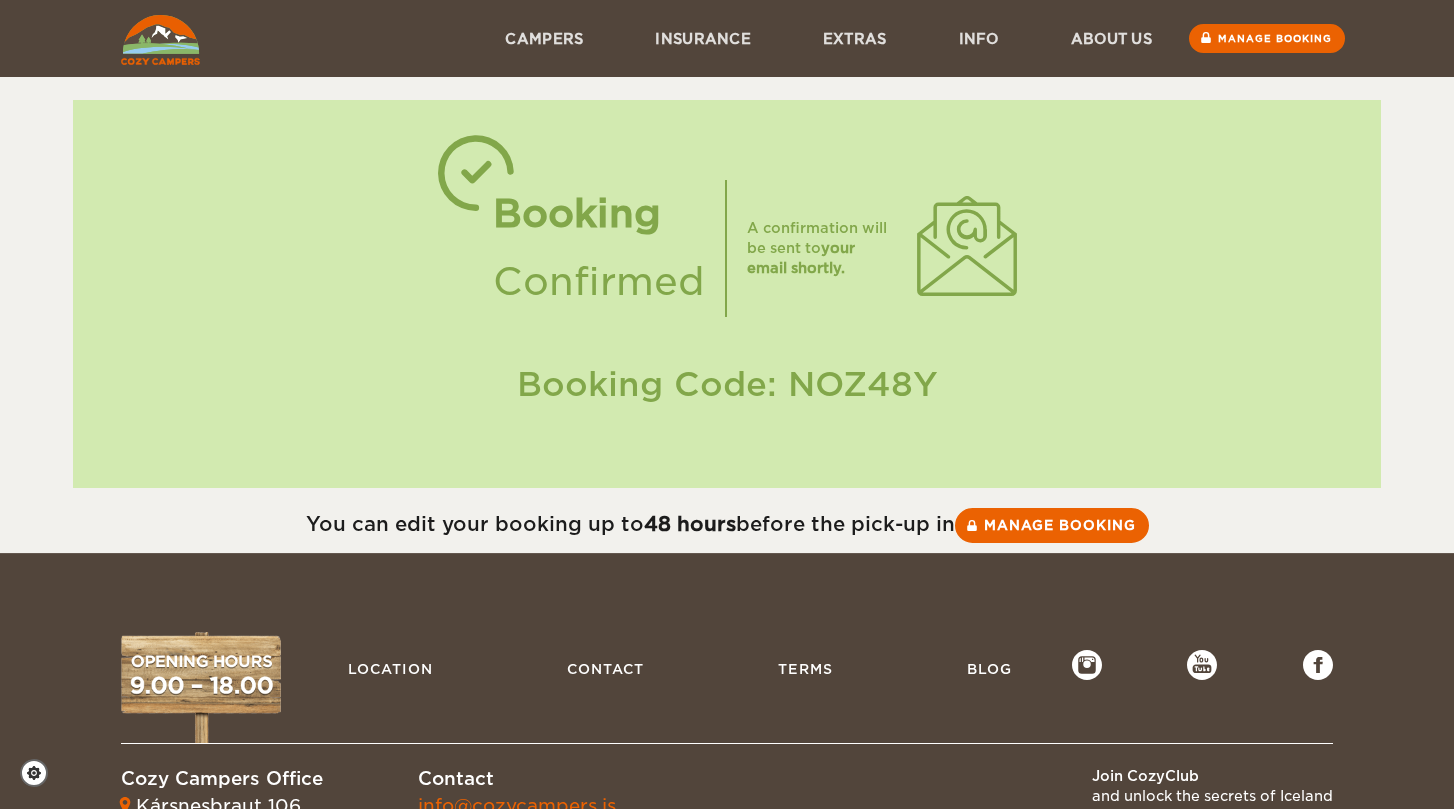 scroll, scrollTop: 0, scrollLeft: 0, axis: both 